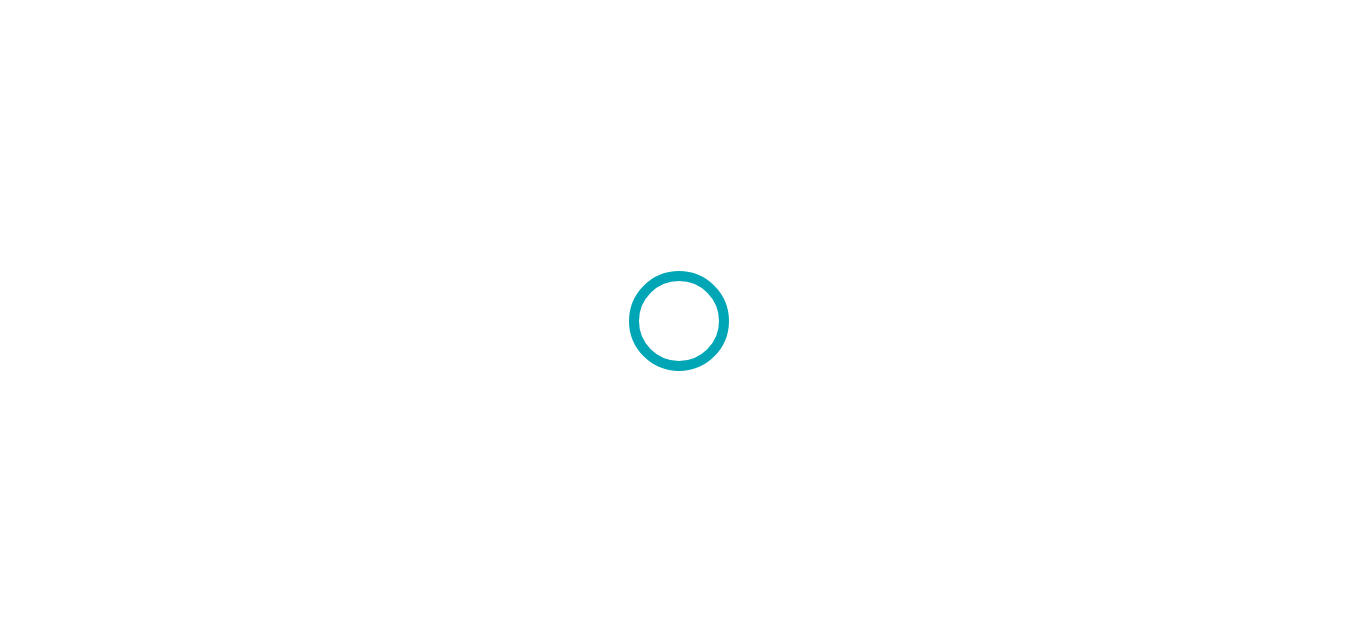 scroll, scrollTop: 0, scrollLeft: 0, axis: both 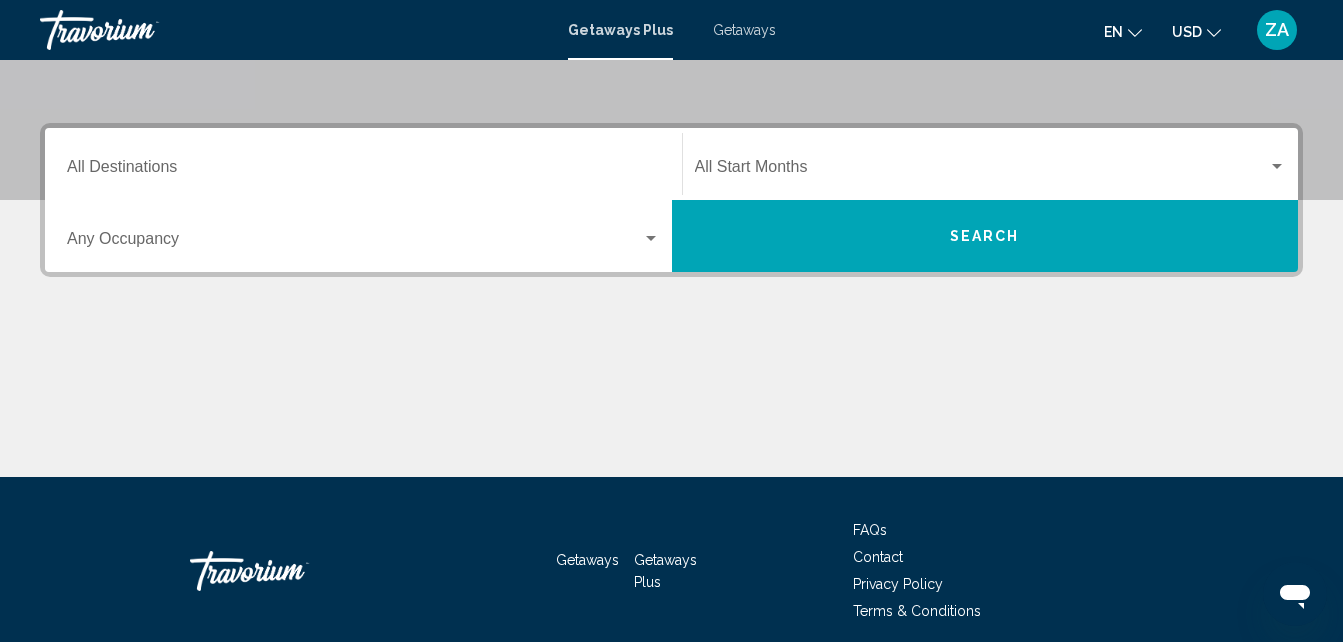 click on "Destination All Destinations" at bounding box center [363, 164] 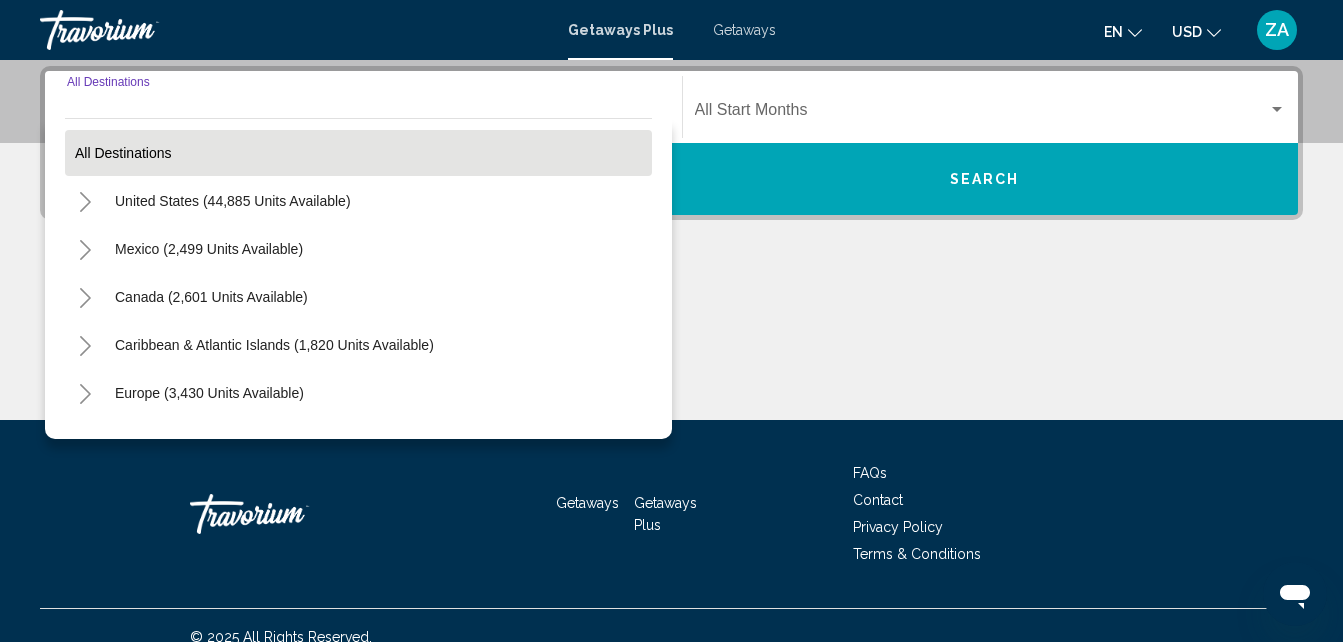 scroll, scrollTop: 458, scrollLeft: 0, axis: vertical 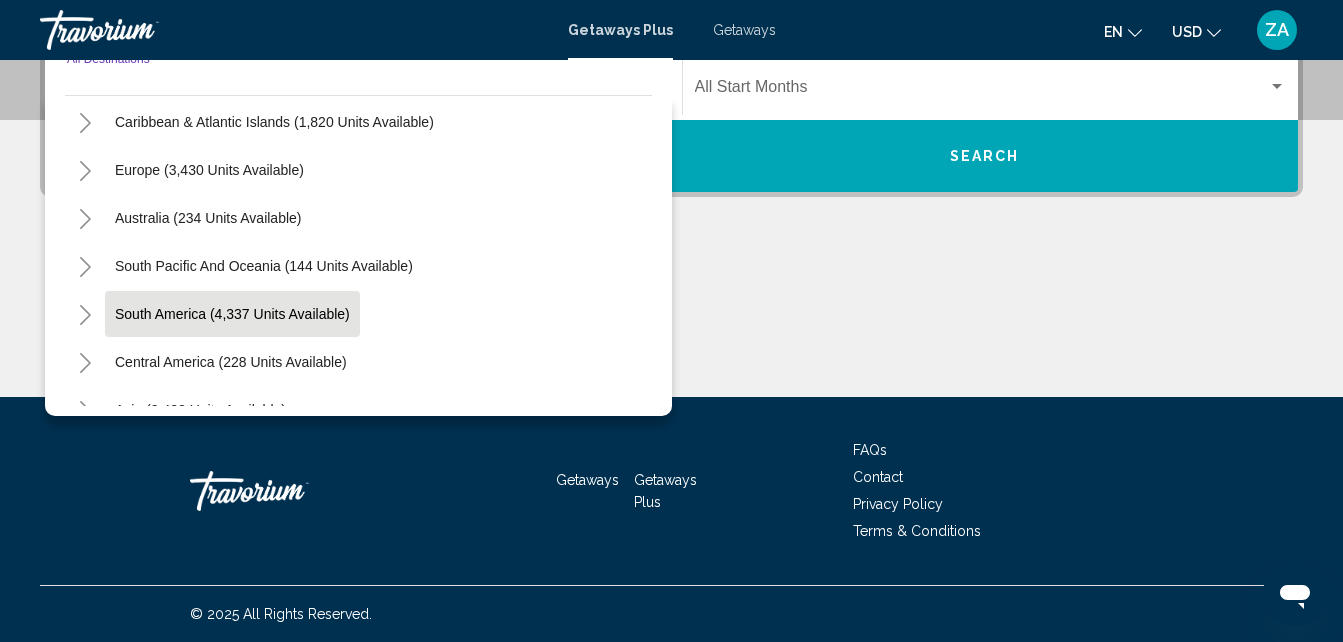 click on "South America (4,337 units available)" at bounding box center [231, 362] 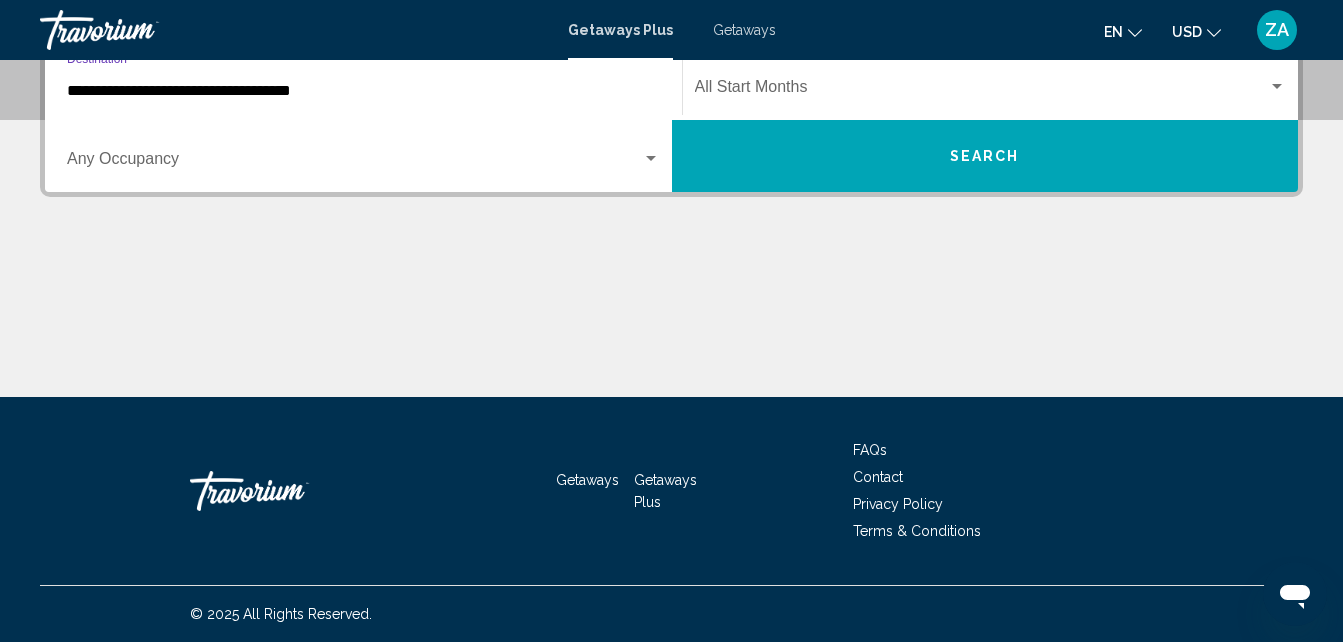 scroll, scrollTop: 458, scrollLeft: 0, axis: vertical 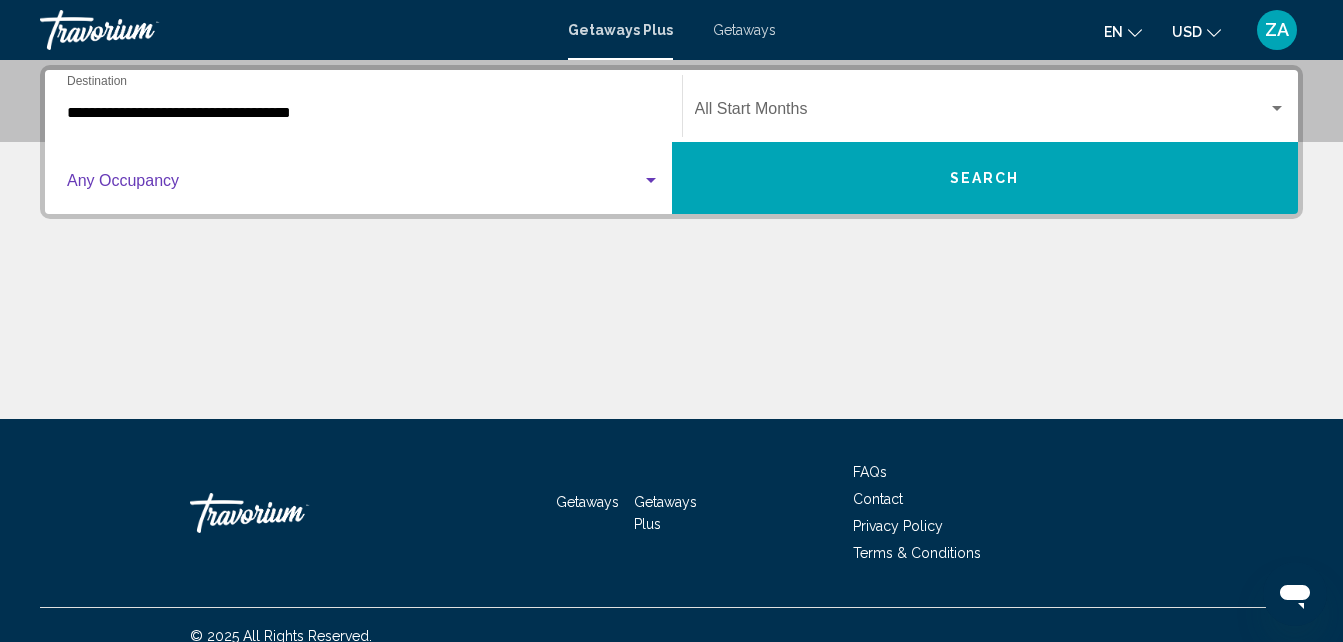 click at bounding box center [354, 185] 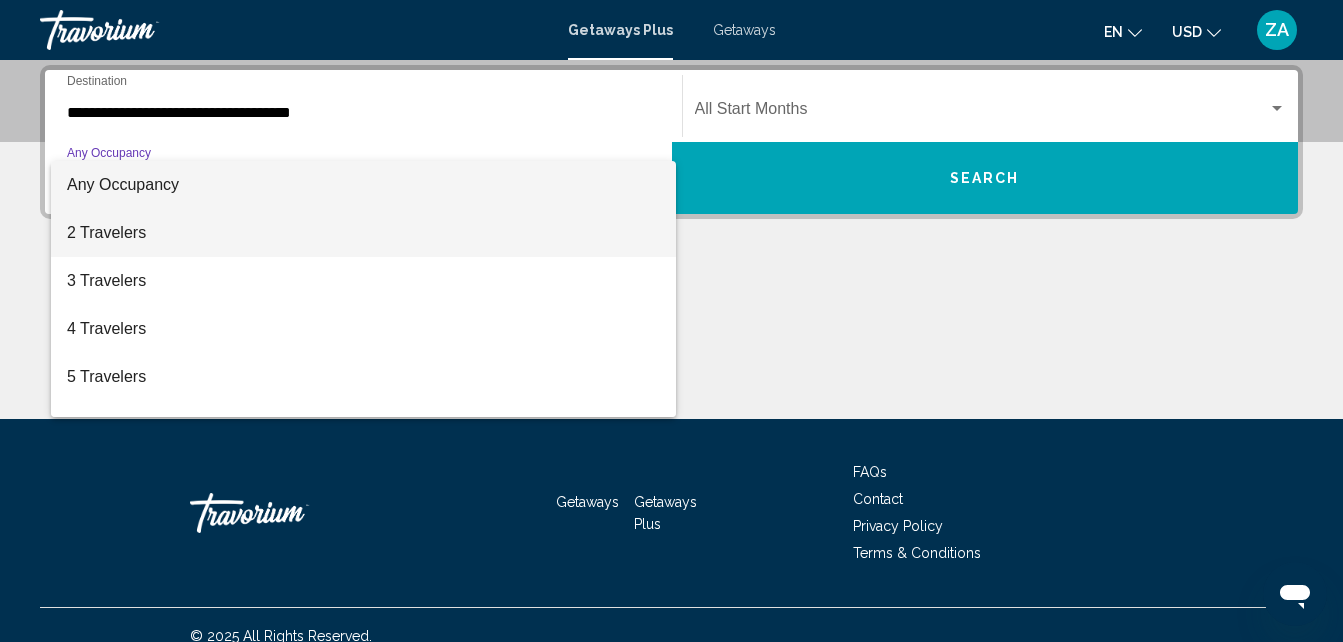 click on "2 Travelers" at bounding box center (363, 233) 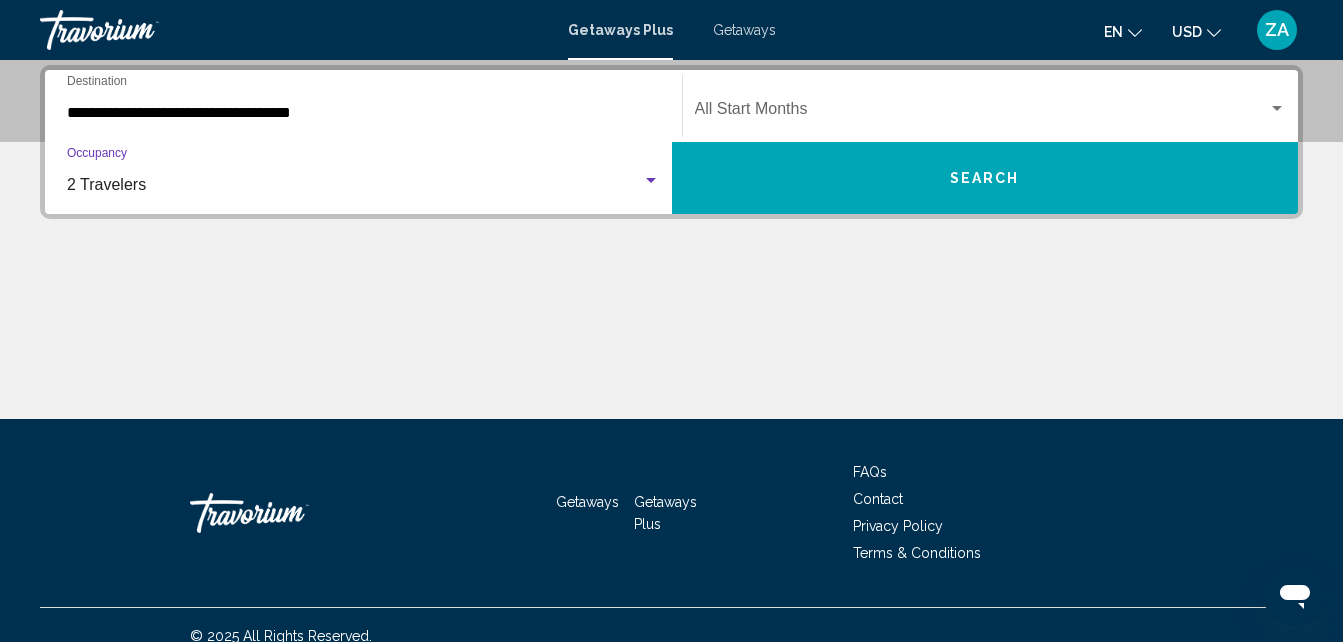 click on "Search" at bounding box center (985, 178) 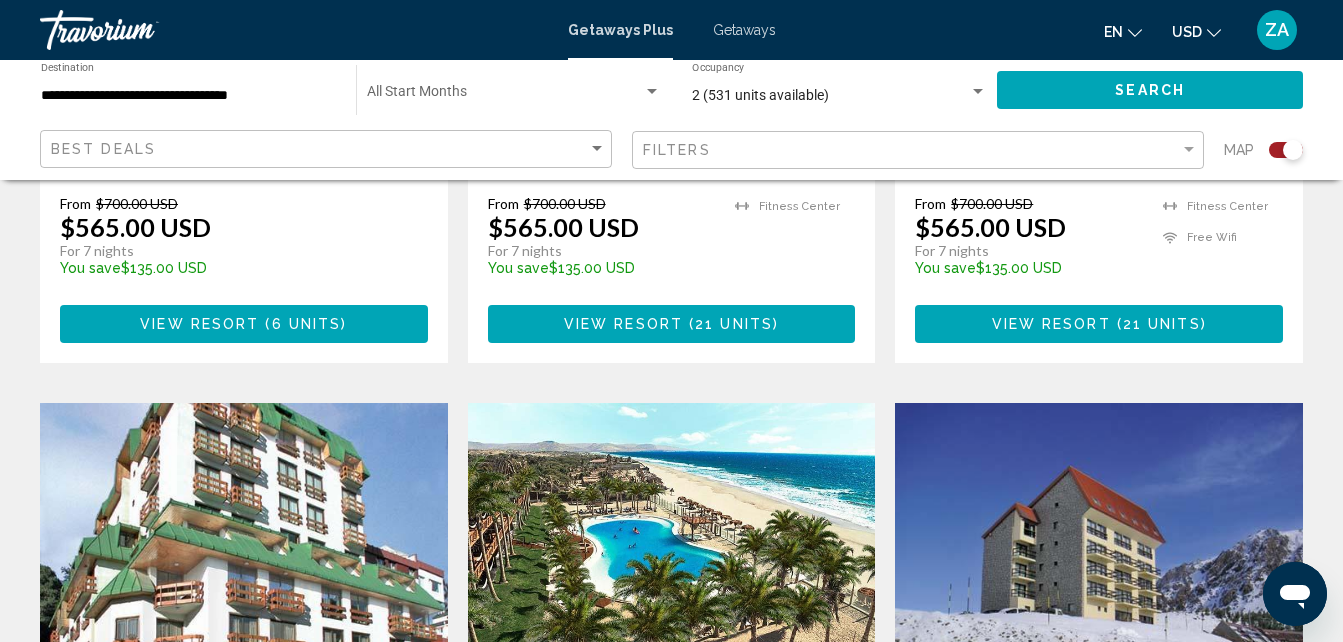 scroll, scrollTop: 1900, scrollLeft: 0, axis: vertical 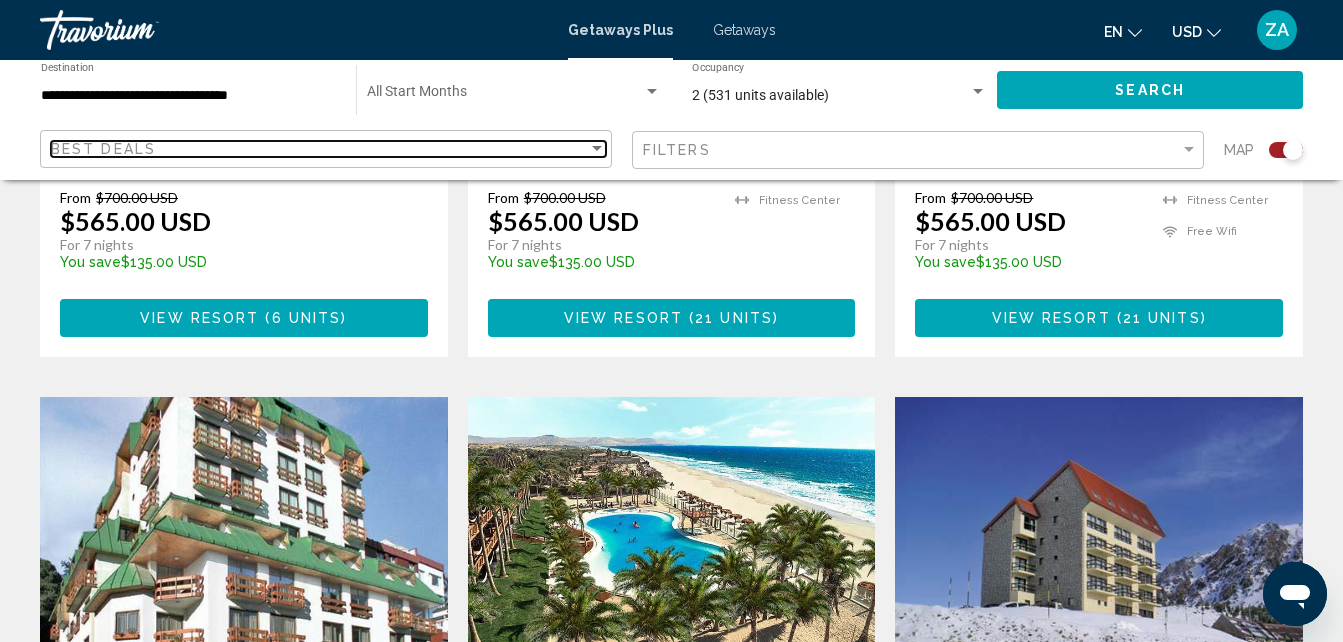 click on "Best Deals" at bounding box center (103, 149) 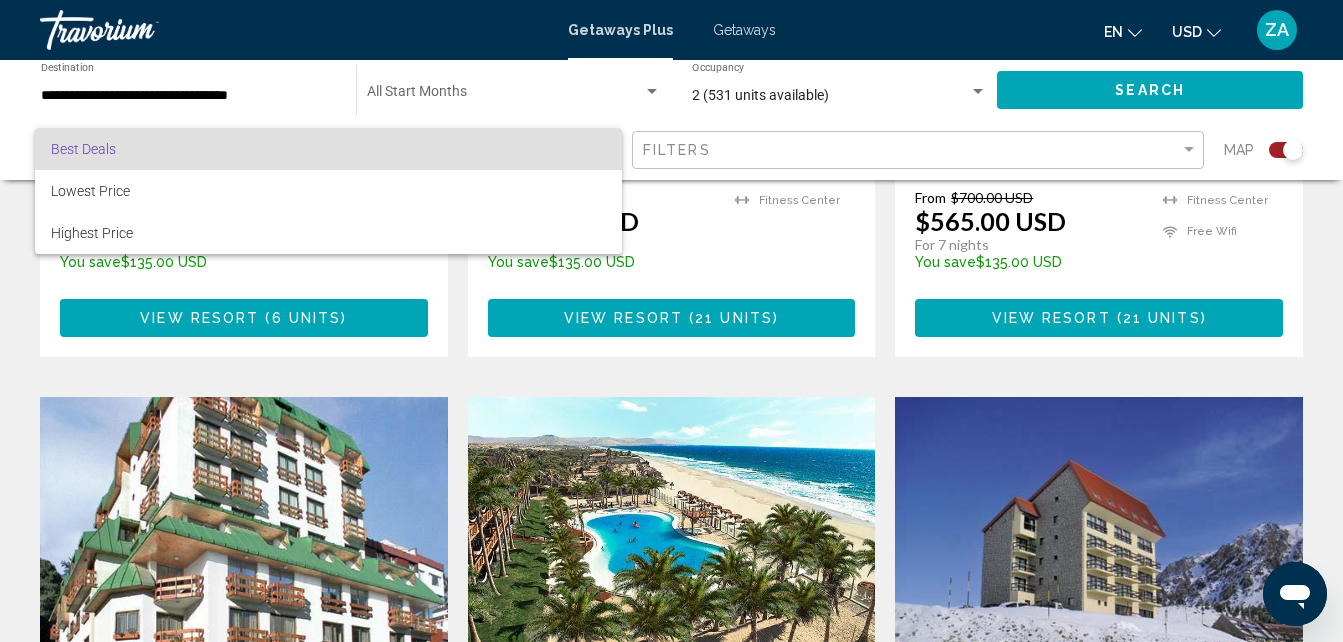 click at bounding box center (671, 321) 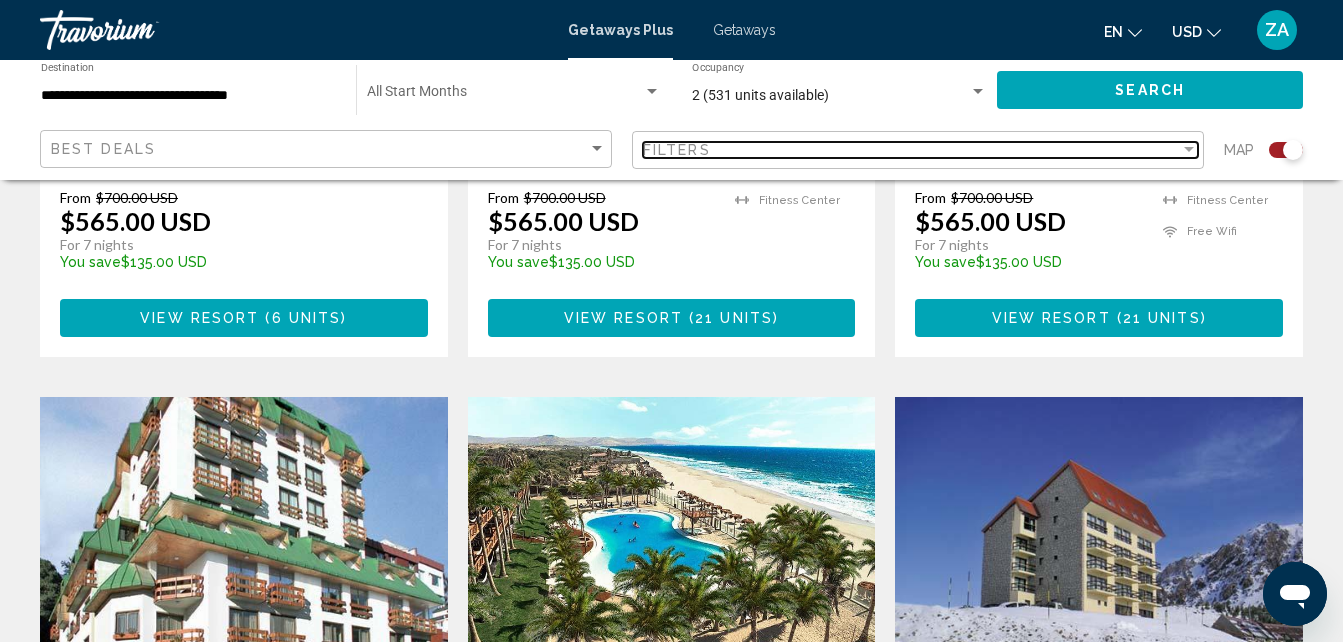 click on "Filters" at bounding box center (911, 150) 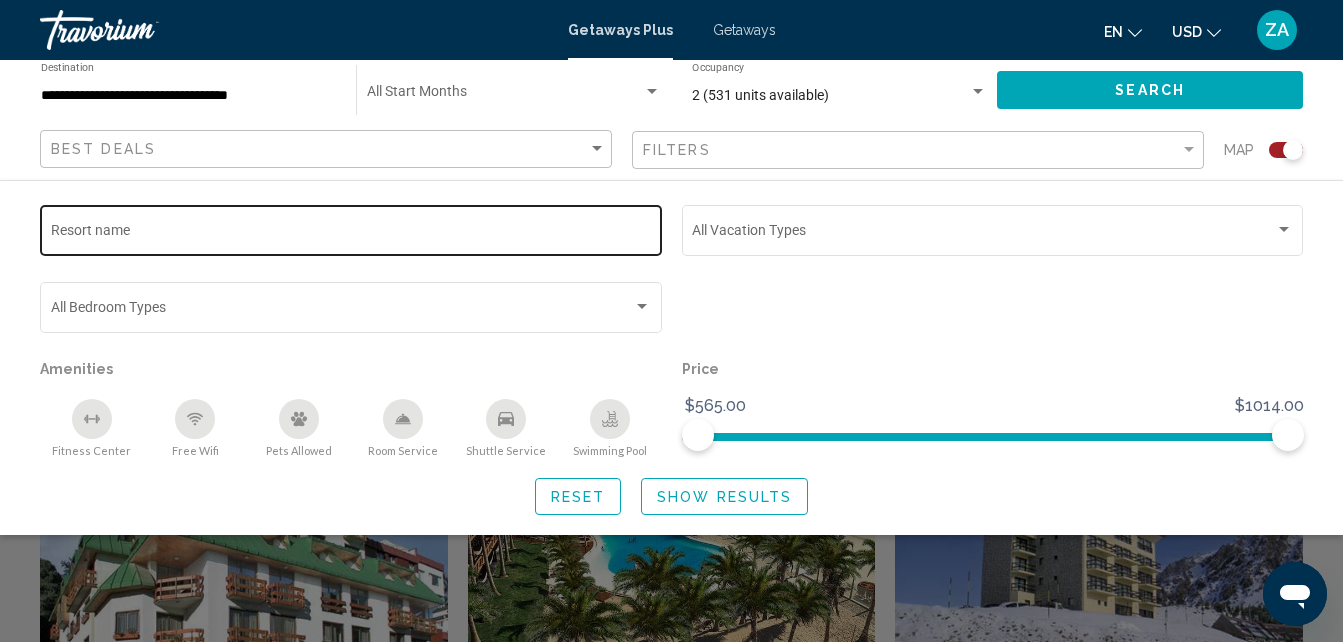 click on "Resort name" 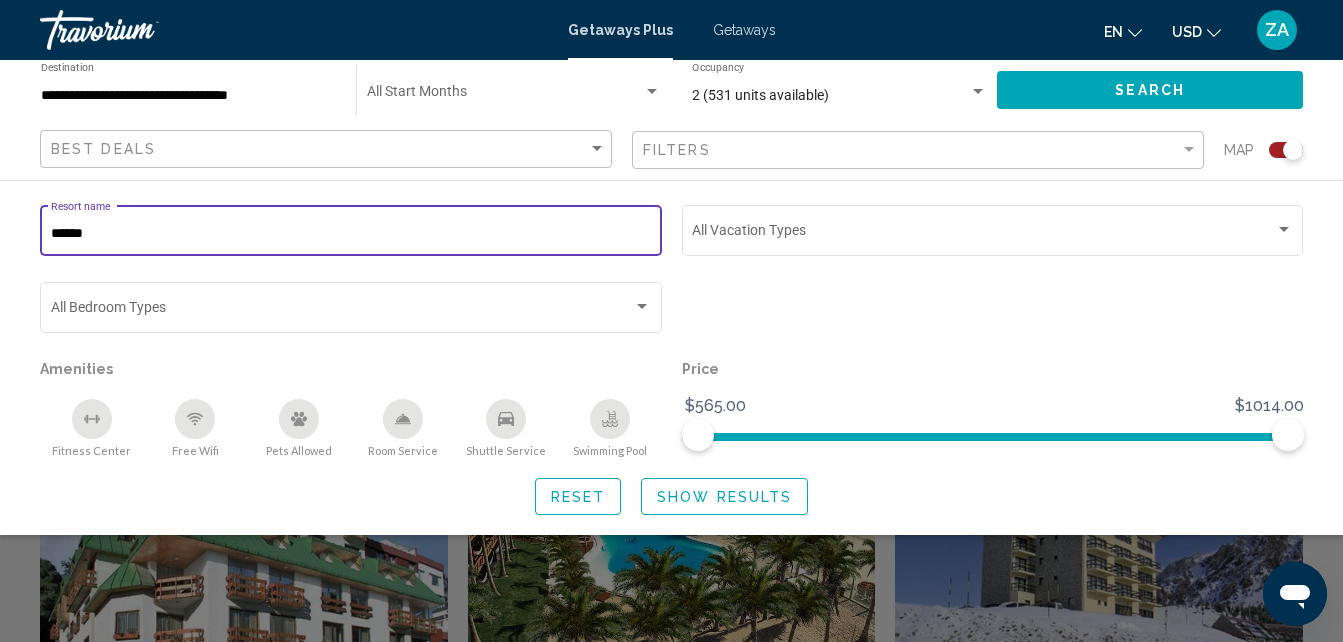 type on "*****" 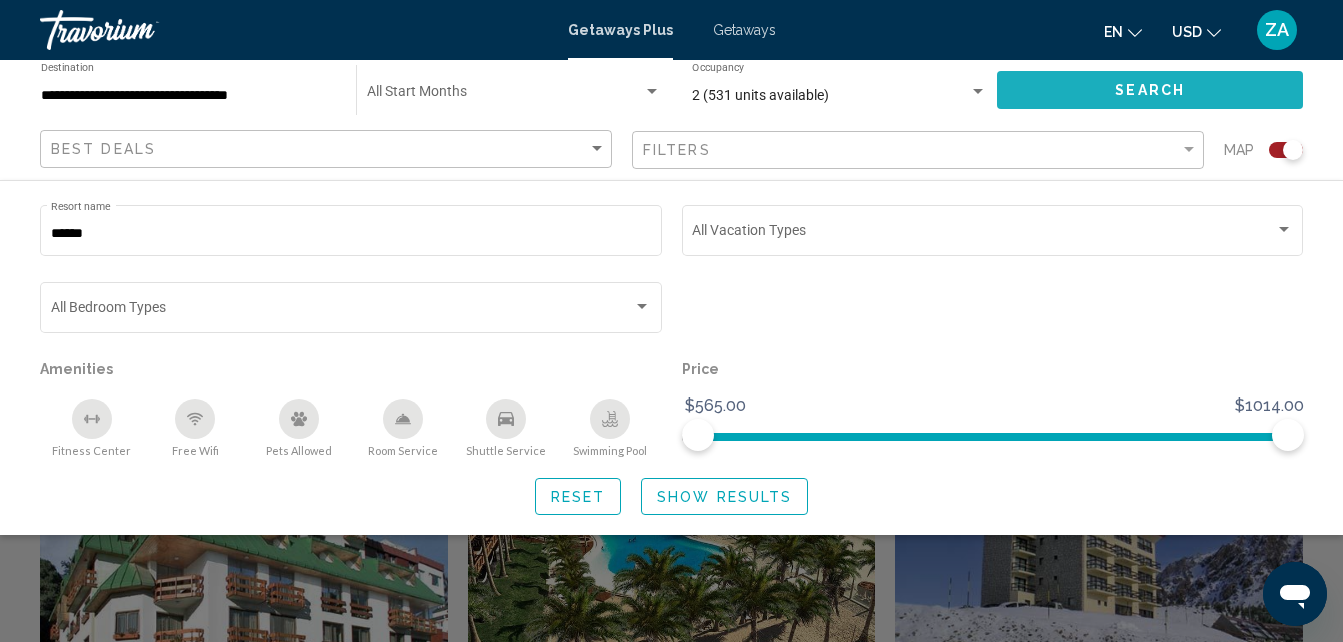 click on "Search" 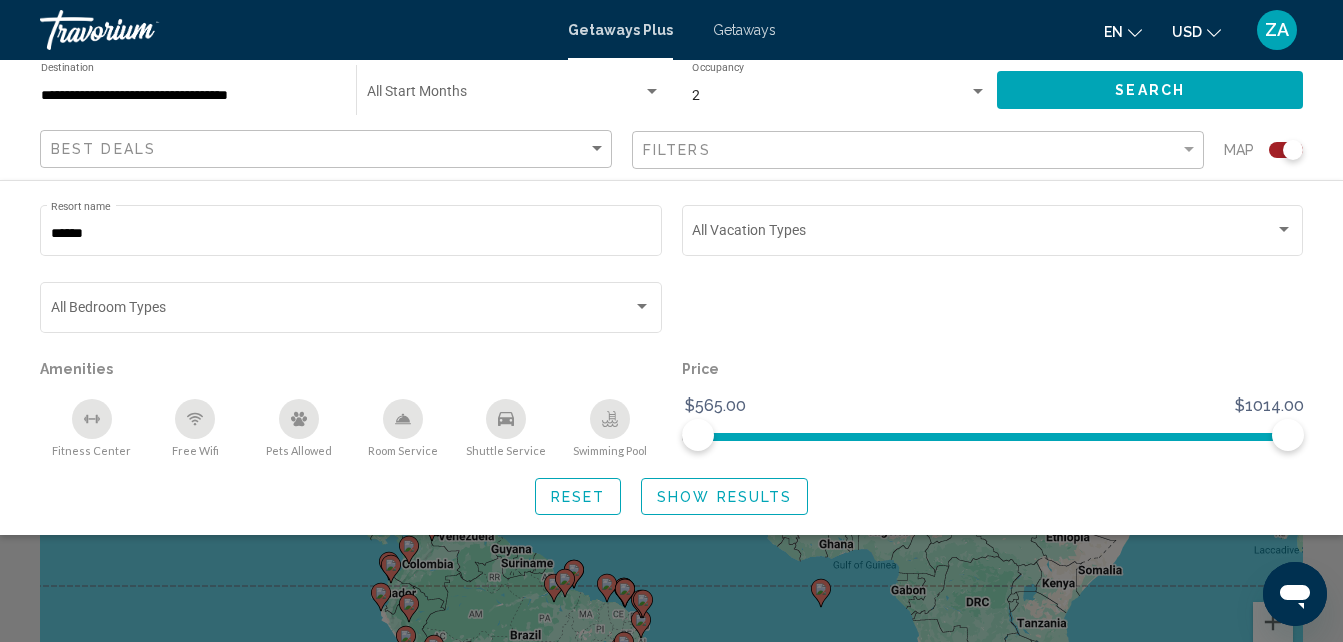 scroll, scrollTop: 0, scrollLeft: 0, axis: both 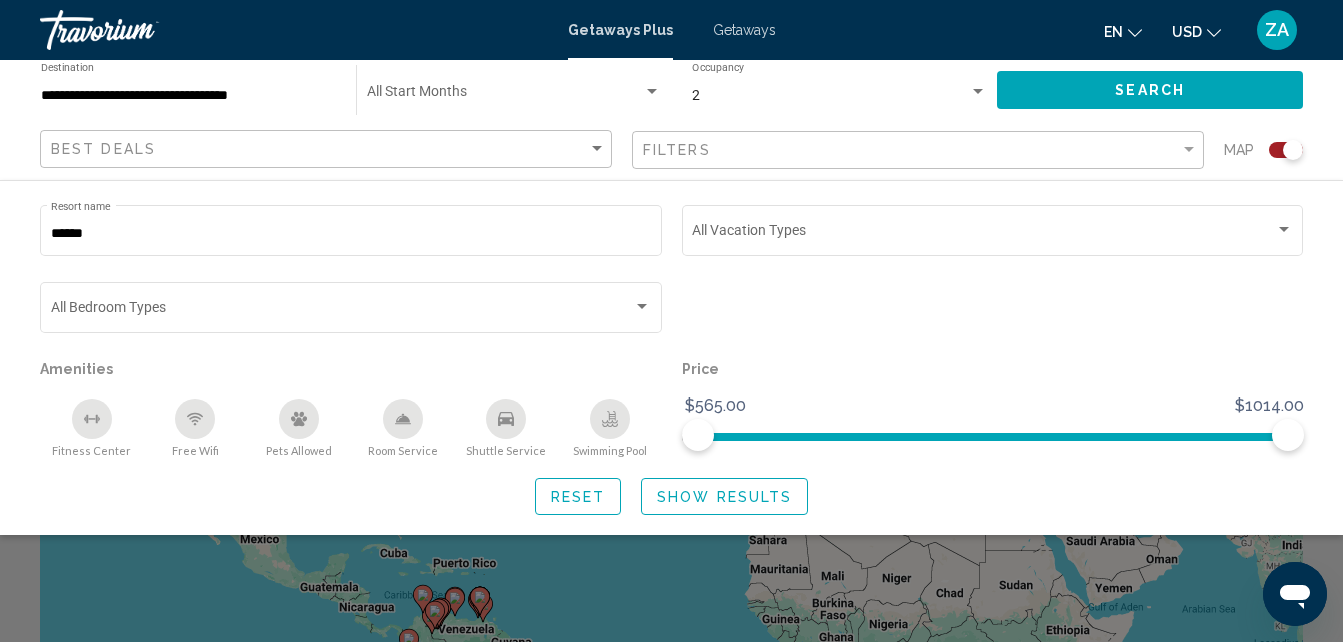 click 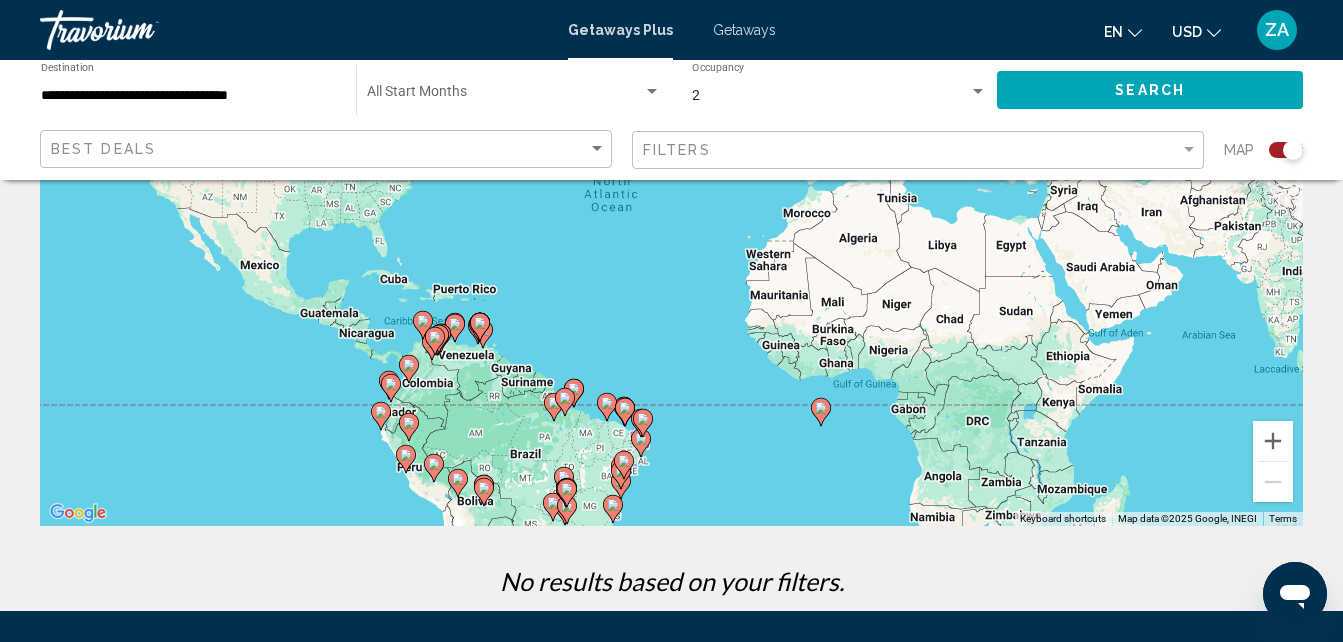 scroll, scrollTop: 300, scrollLeft: 0, axis: vertical 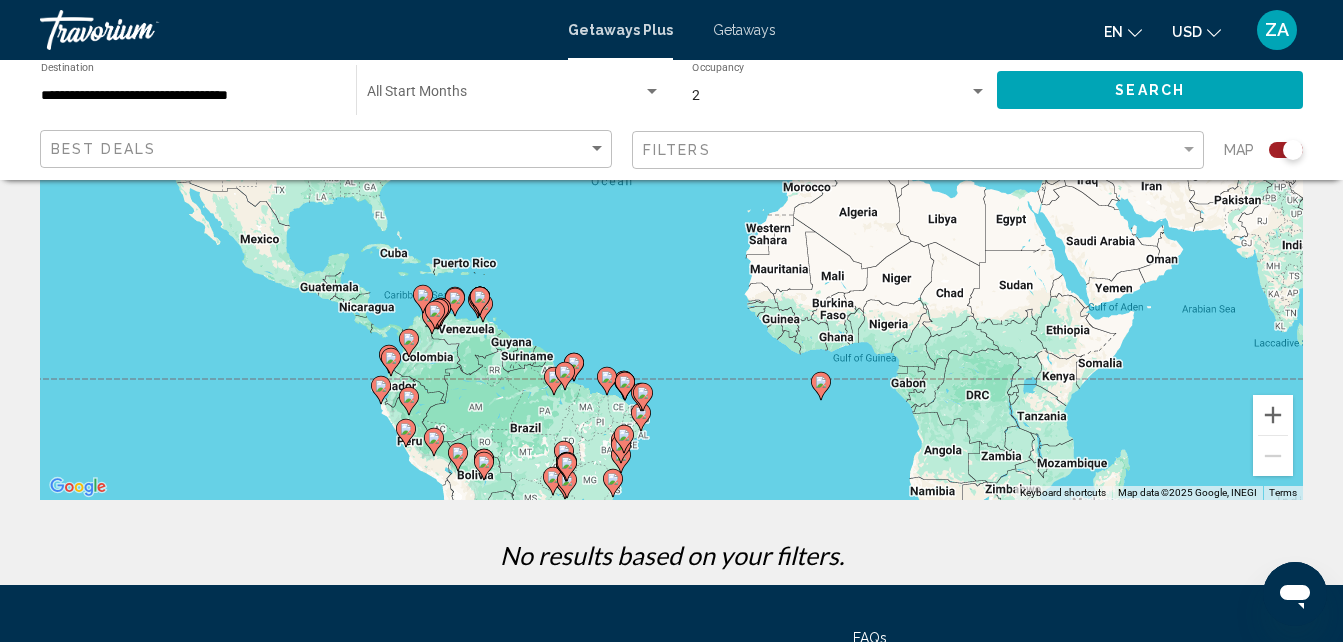 click 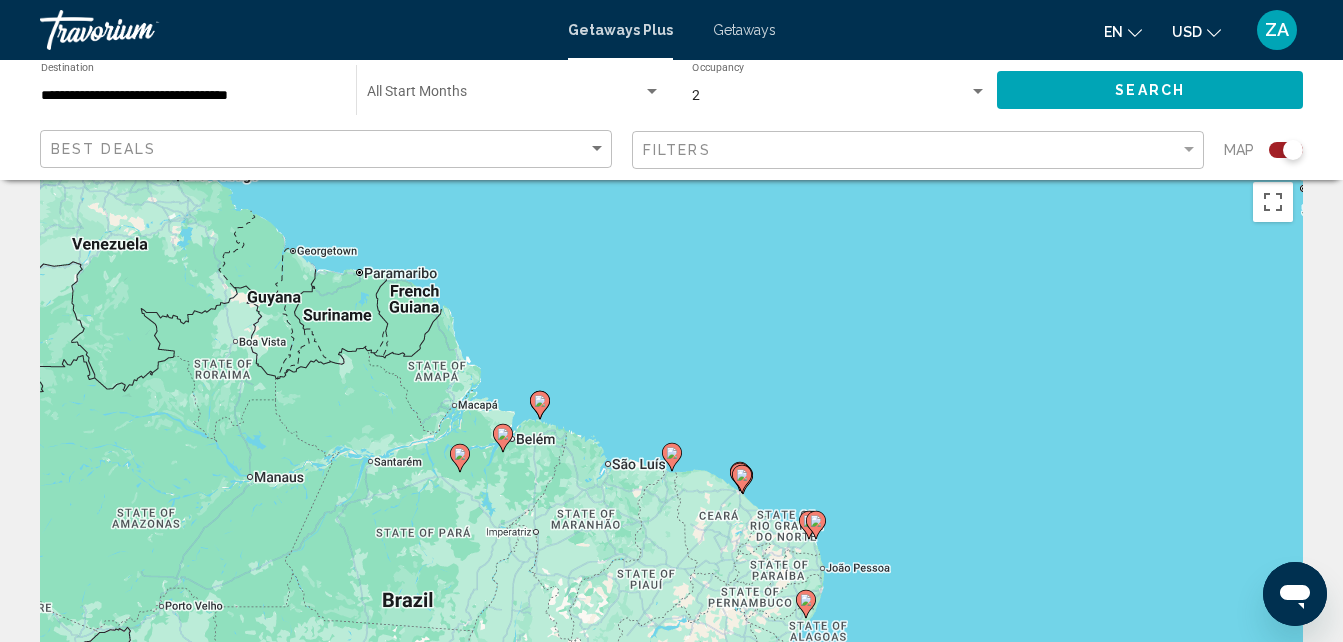 scroll, scrollTop: 0, scrollLeft: 0, axis: both 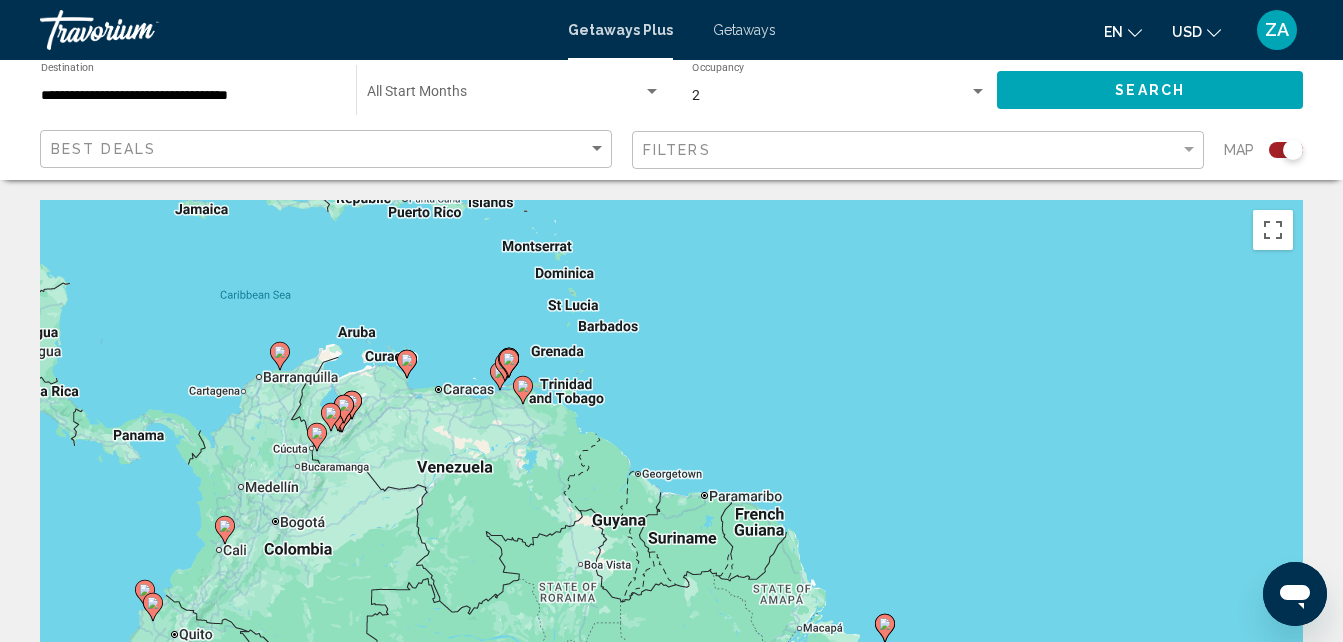 drag, startPoint x: 153, startPoint y: 374, endPoint x: 500, endPoint y: 571, distance: 399.0213 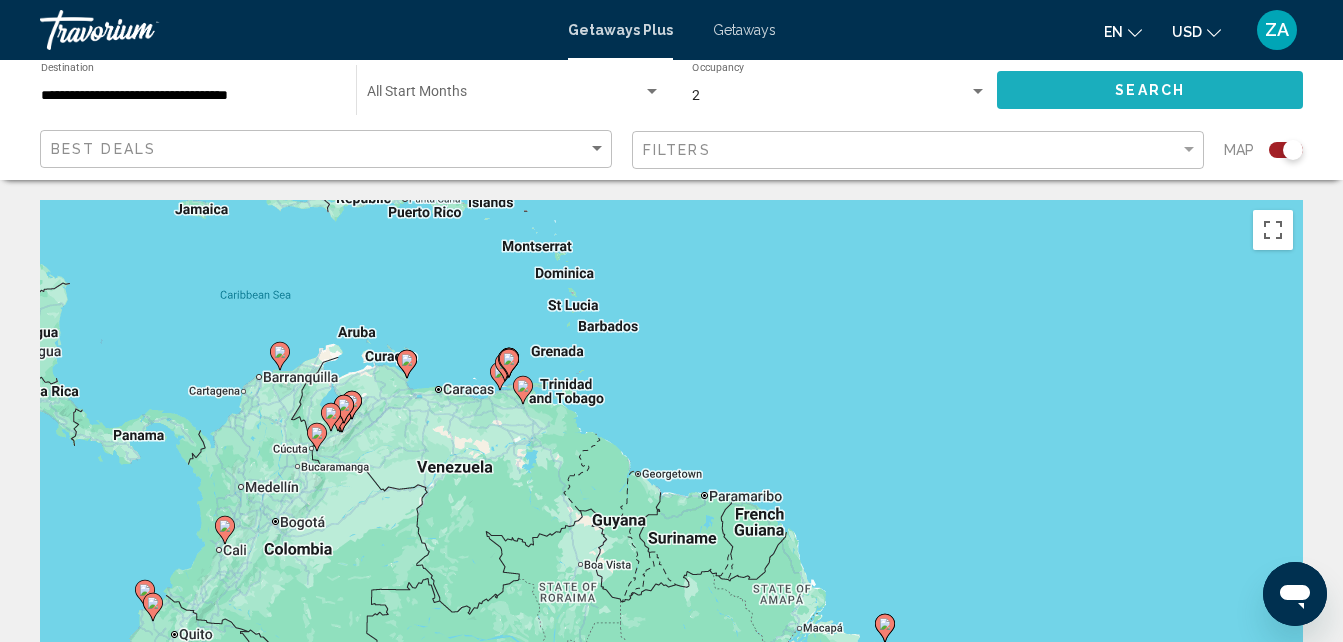 click on "Search" 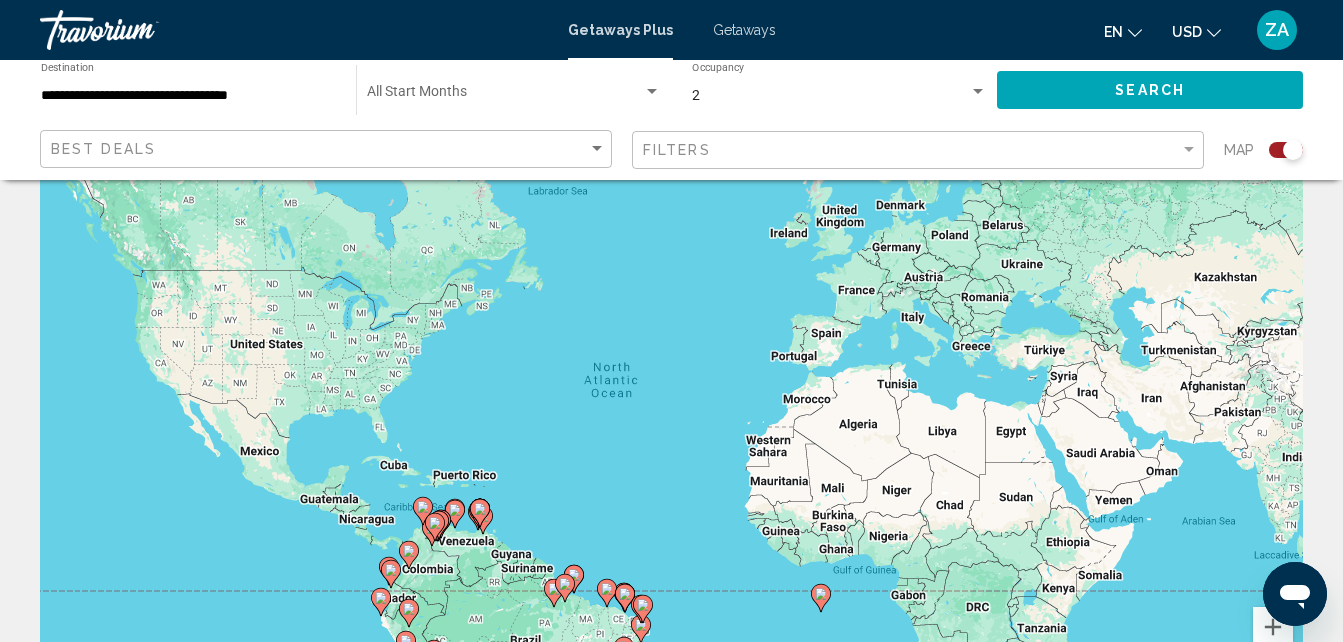 scroll, scrollTop: 0, scrollLeft: 0, axis: both 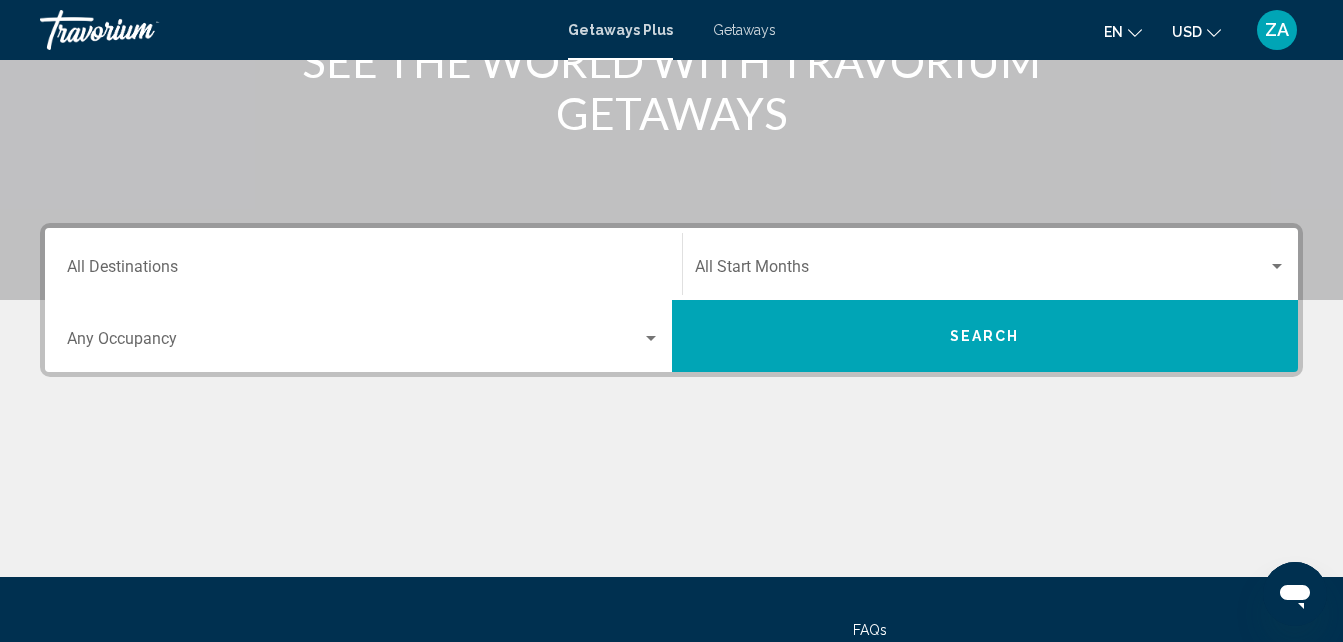 click at bounding box center (354, 343) 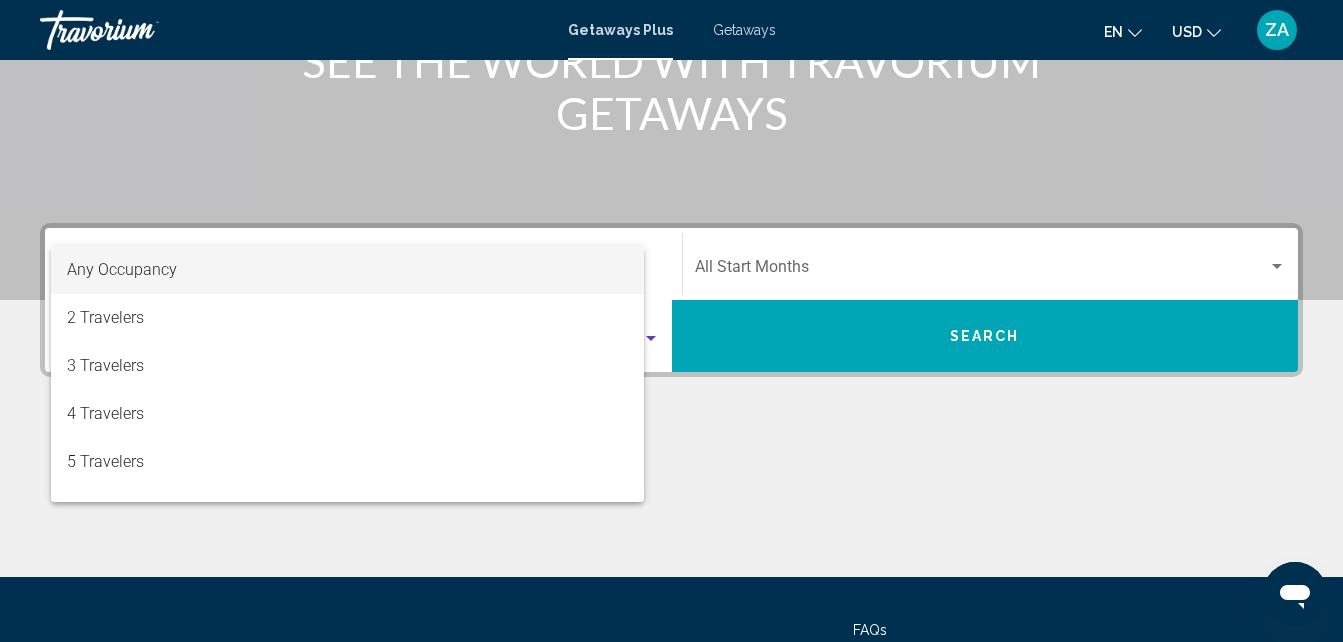 scroll, scrollTop: 458, scrollLeft: 0, axis: vertical 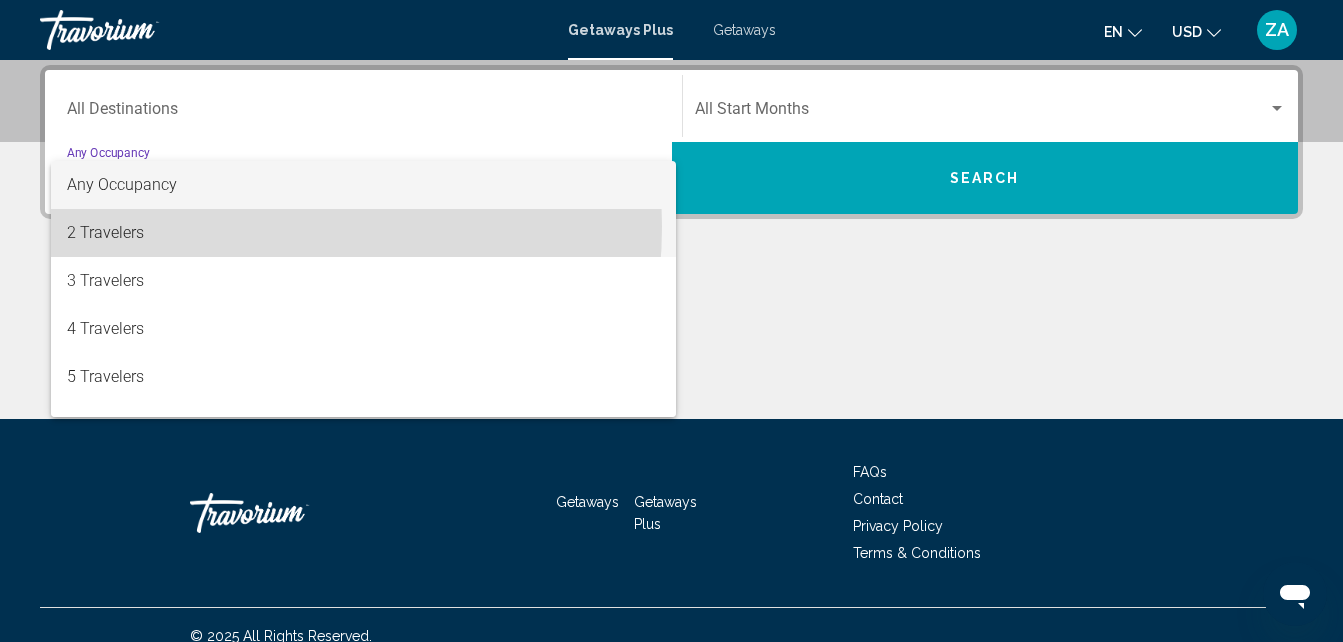 click on "2 Travelers" at bounding box center [363, 233] 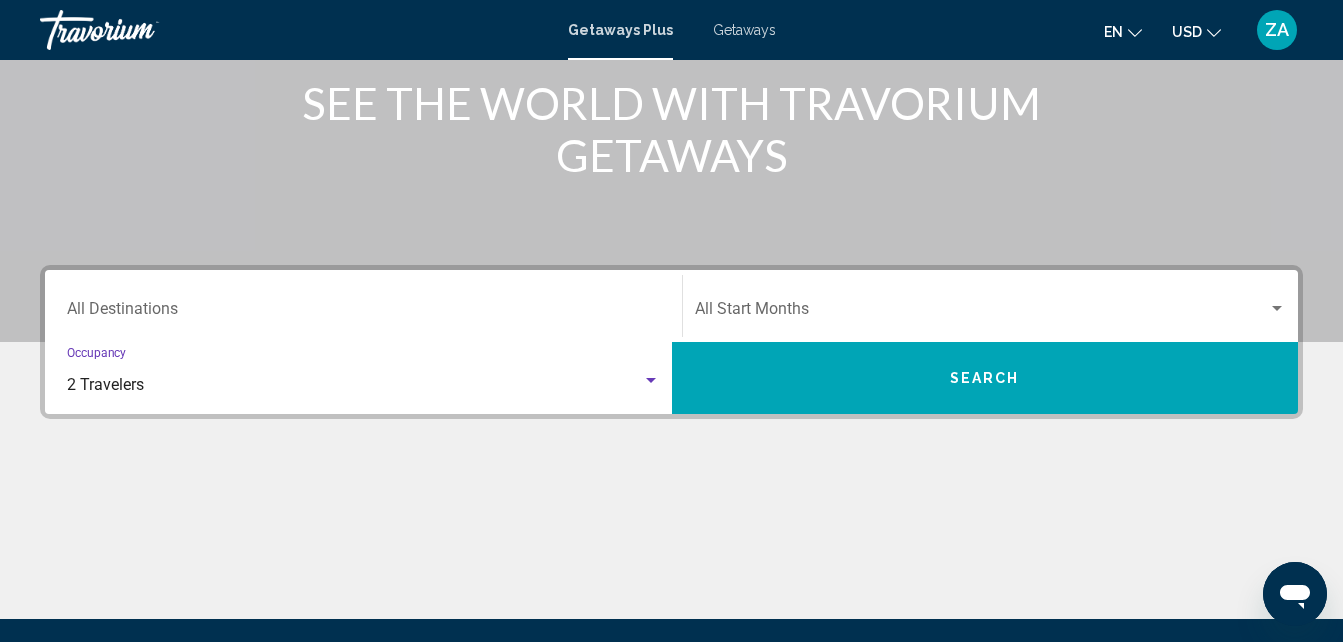 click on "Destination All Destinations" at bounding box center (363, 313) 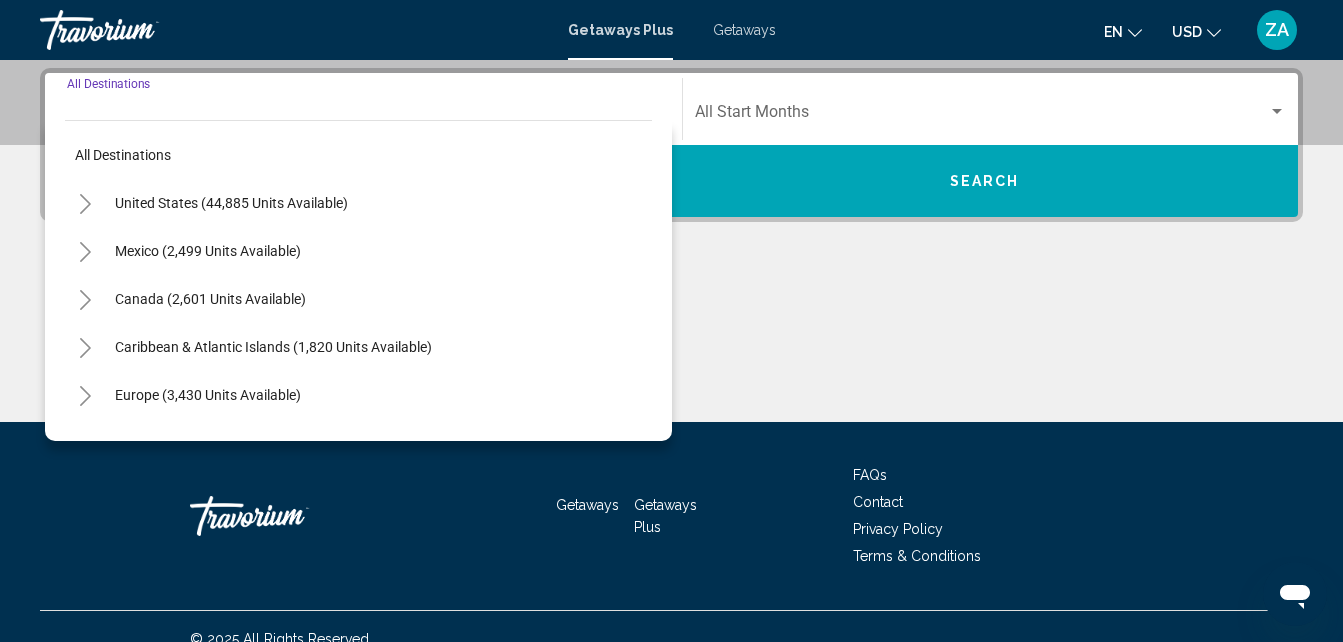 scroll, scrollTop: 458, scrollLeft: 0, axis: vertical 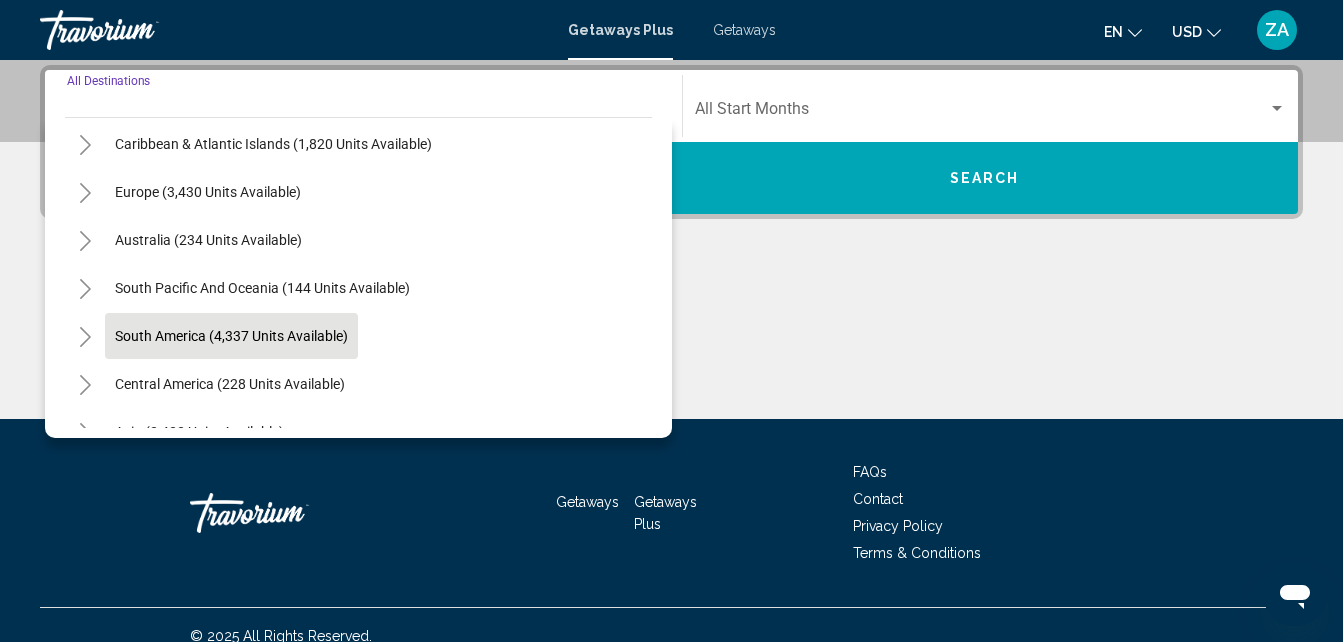 click on "South America (4,337 units available)" at bounding box center [230, 384] 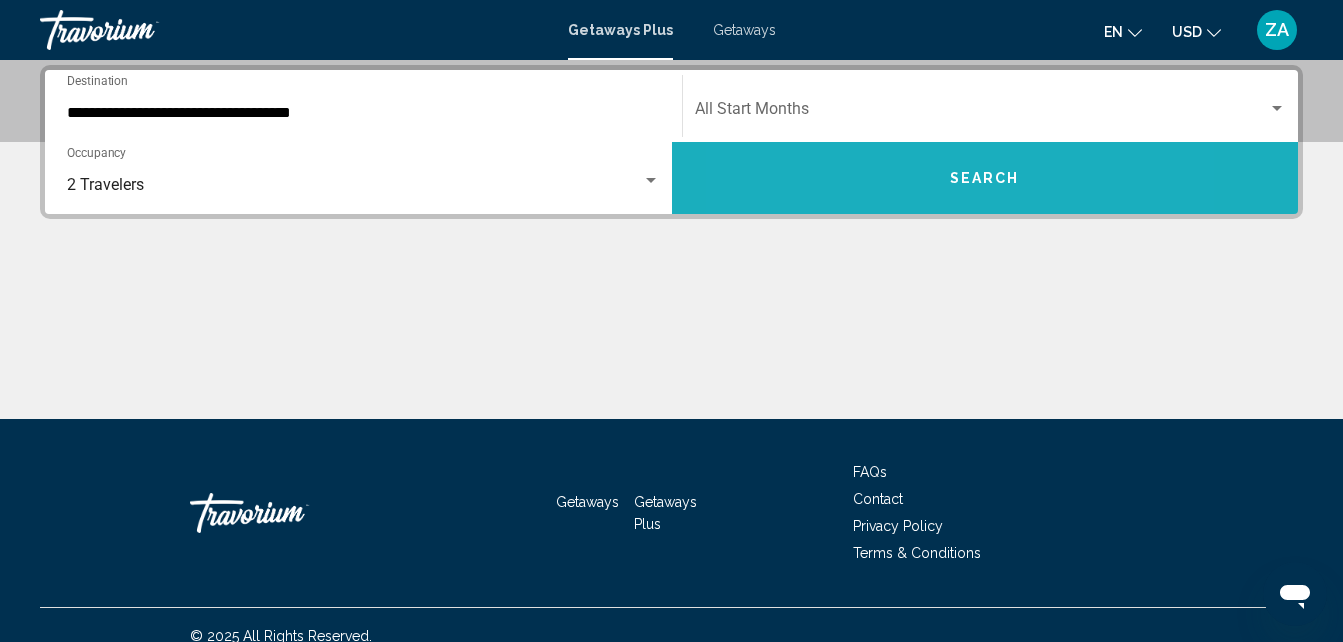 click on "Search" at bounding box center (985, 178) 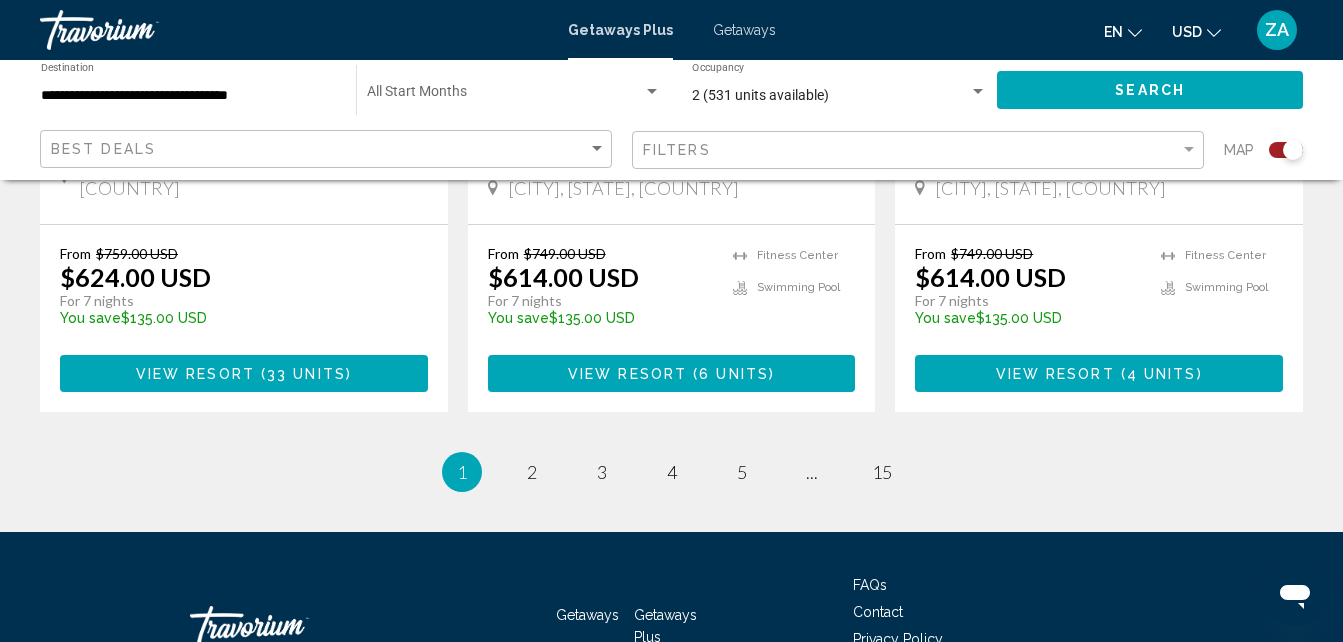 scroll, scrollTop: 3298, scrollLeft: 0, axis: vertical 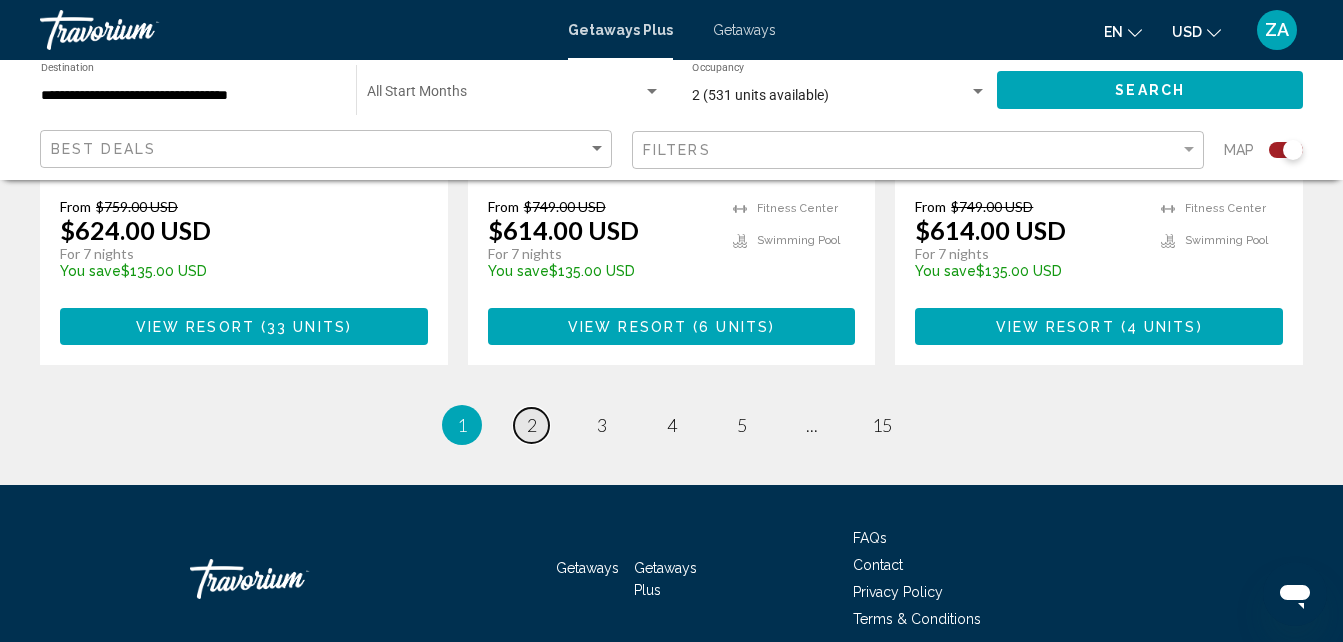 click on "2" at bounding box center (532, 425) 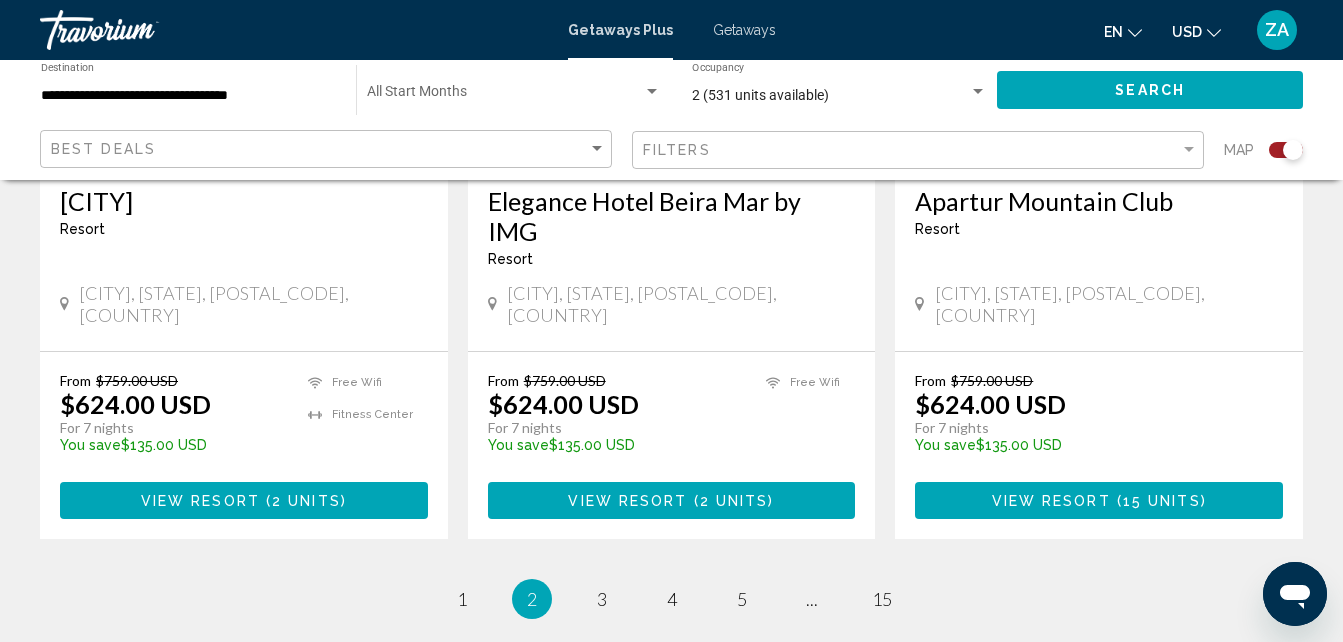 scroll, scrollTop: 3200, scrollLeft: 0, axis: vertical 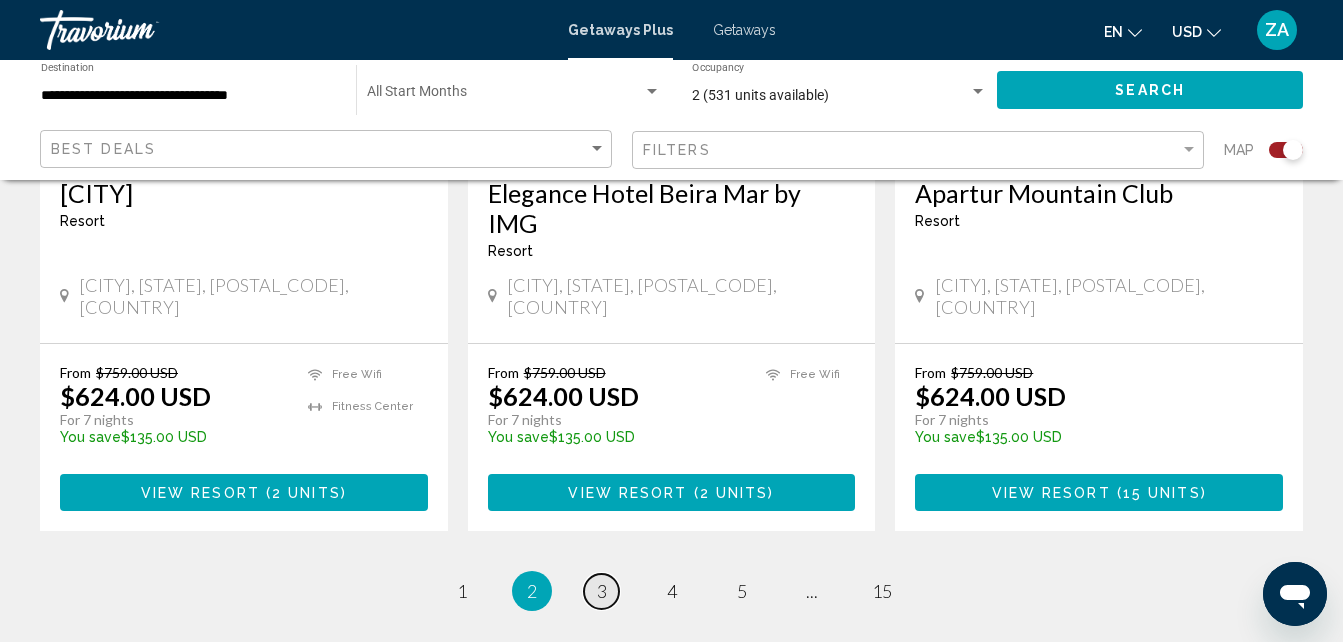 click on "page  3" at bounding box center [601, 591] 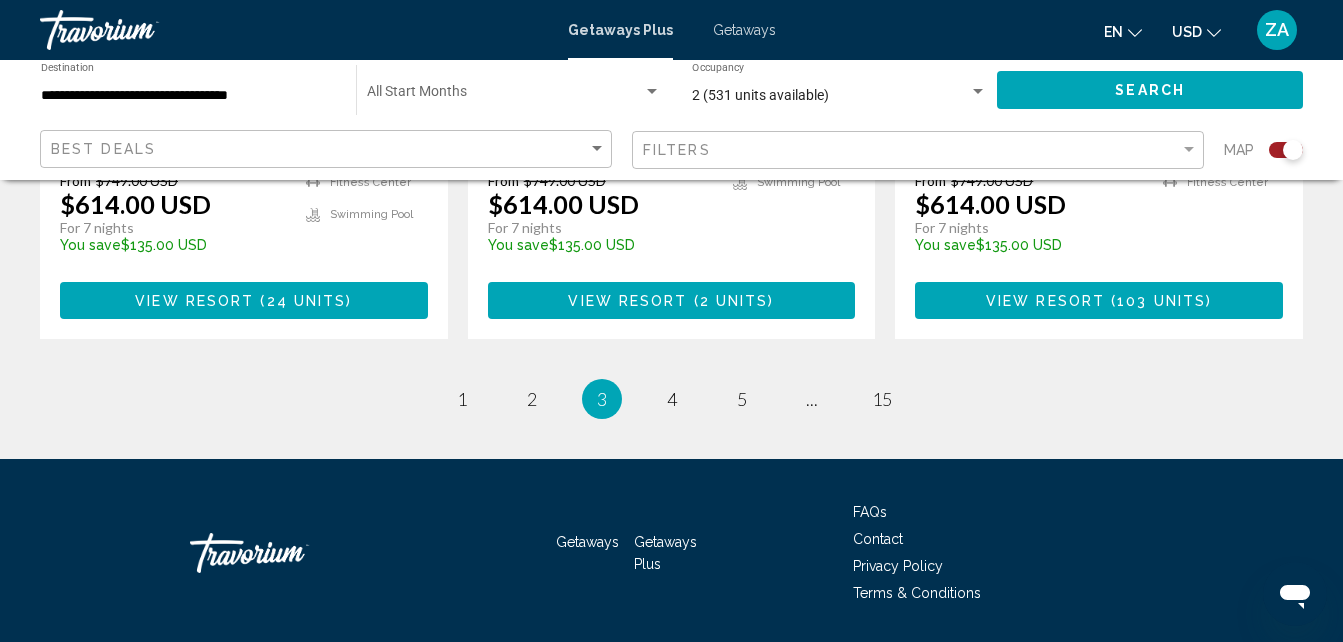 scroll, scrollTop: 3358, scrollLeft: 0, axis: vertical 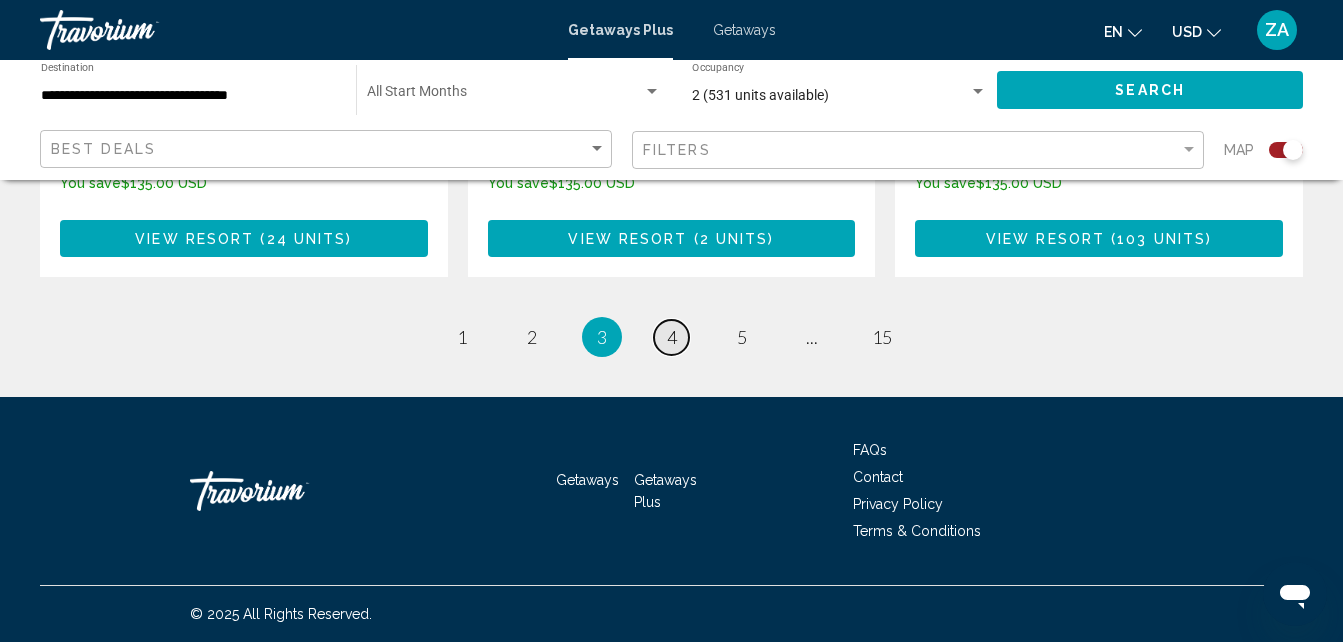 click on "4" at bounding box center [672, 337] 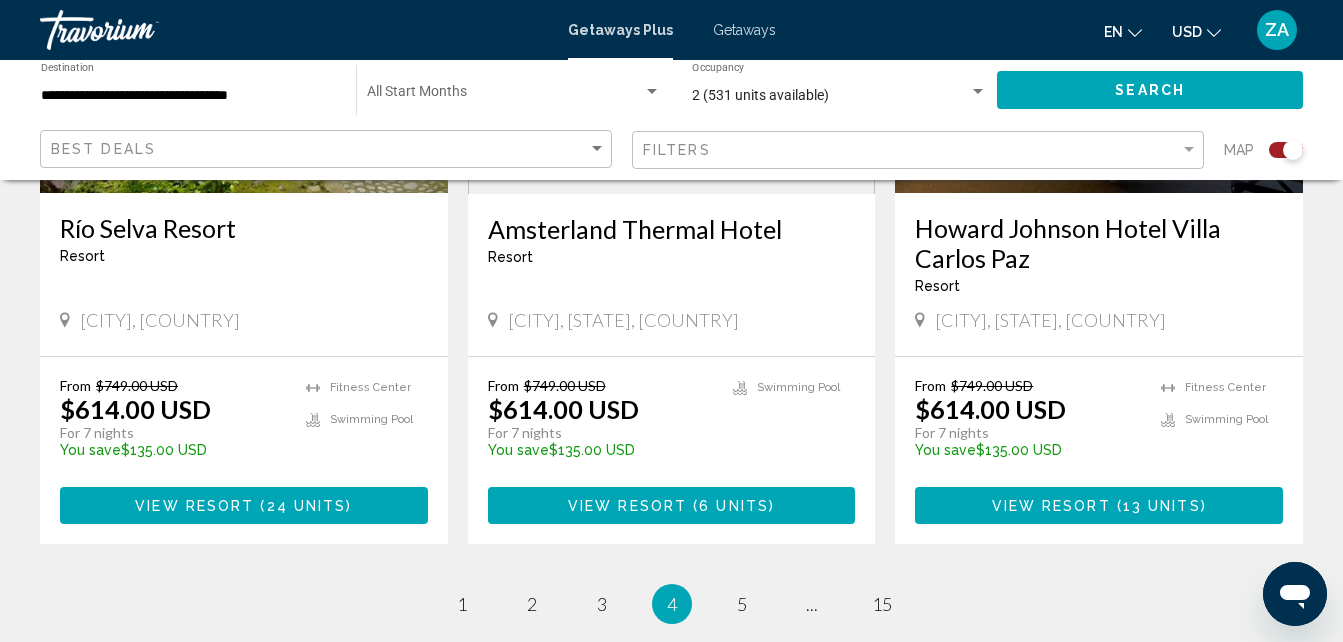 scroll, scrollTop: 3243, scrollLeft: 0, axis: vertical 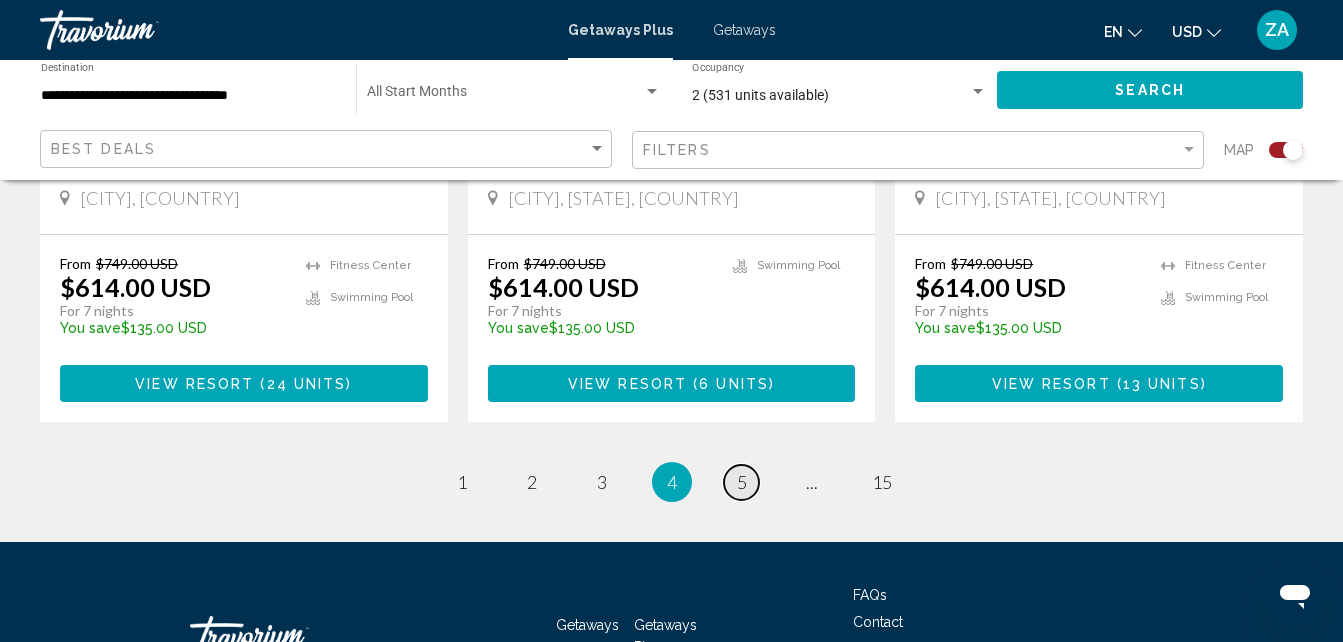 click on "5" at bounding box center (742, 482) 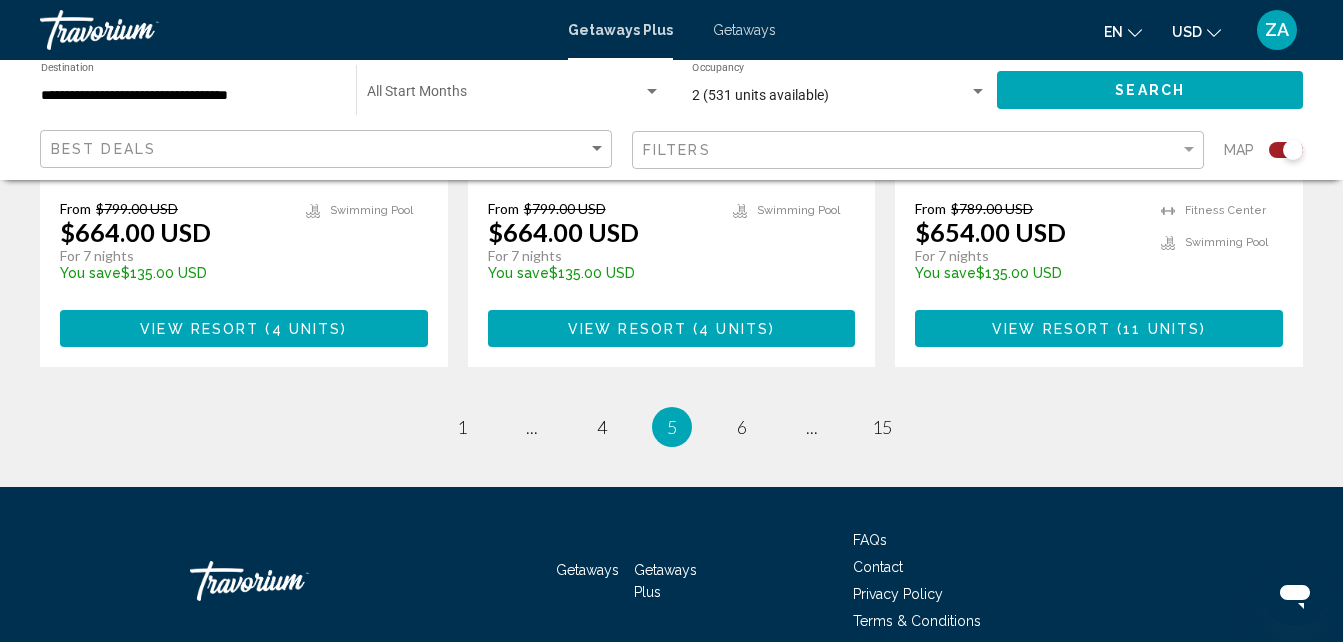 scroll, scrollTop: 3243, scrollLeft: 0, axis: vertical 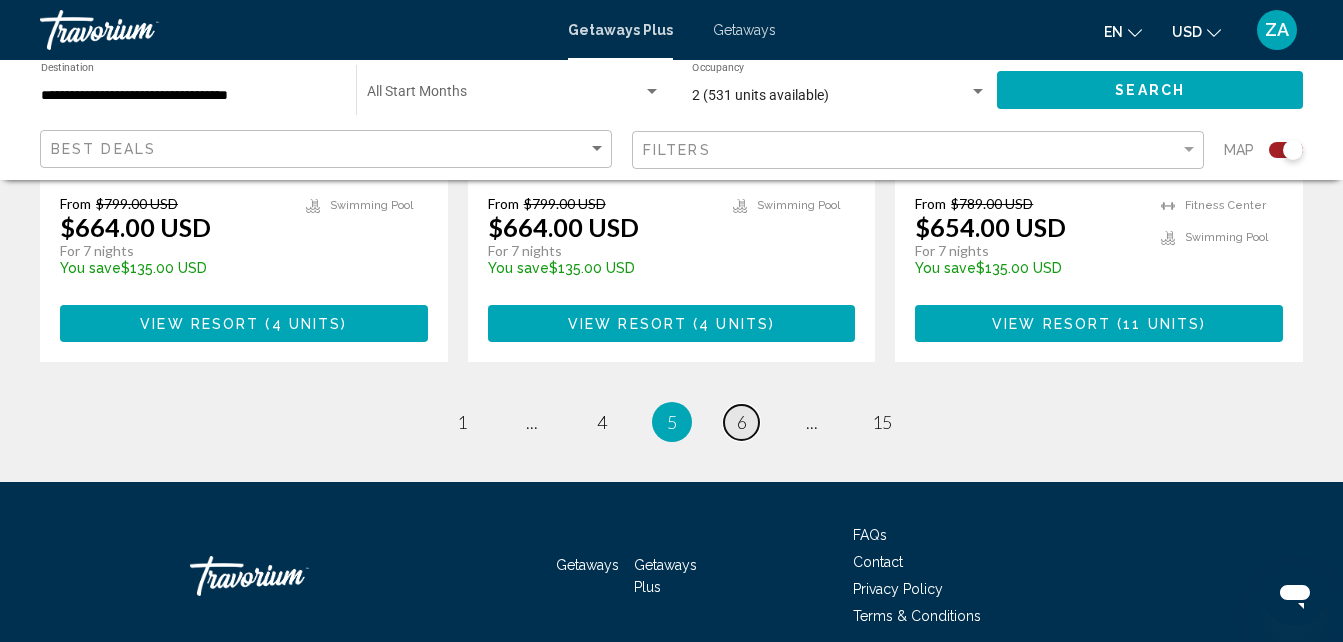 click on "6" at bounding box center (742, 422) 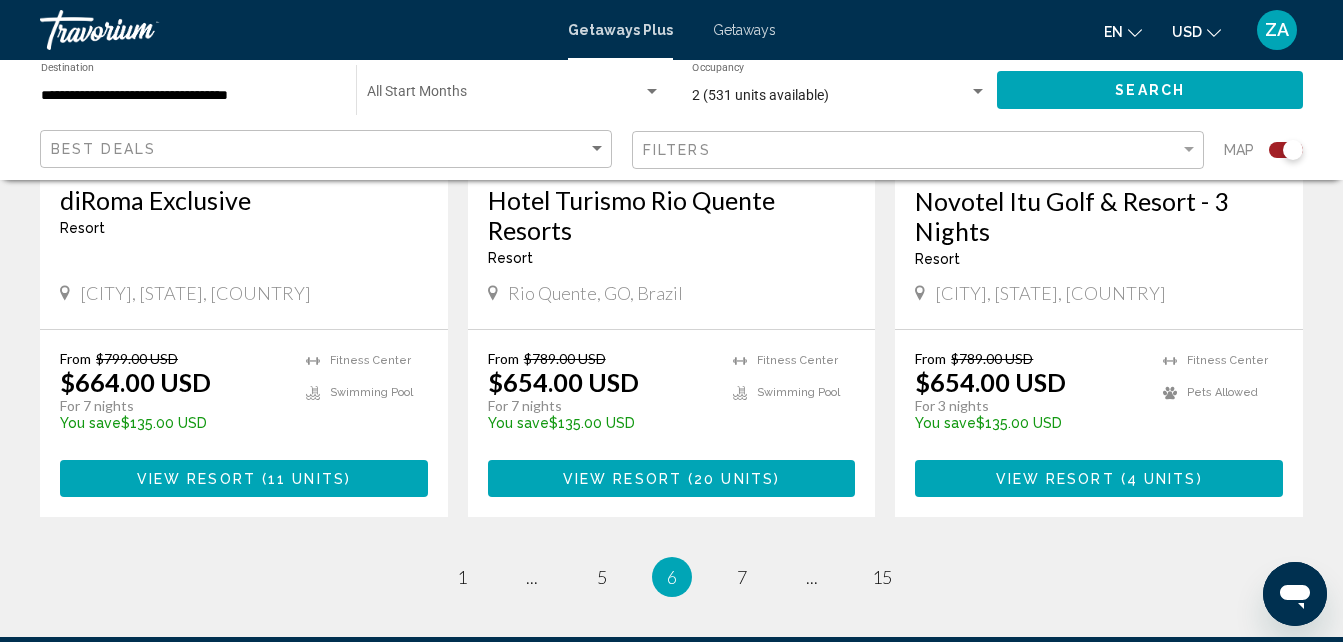scroll, scrollTop: 3389, scrollLeft: 0, axis: vertical 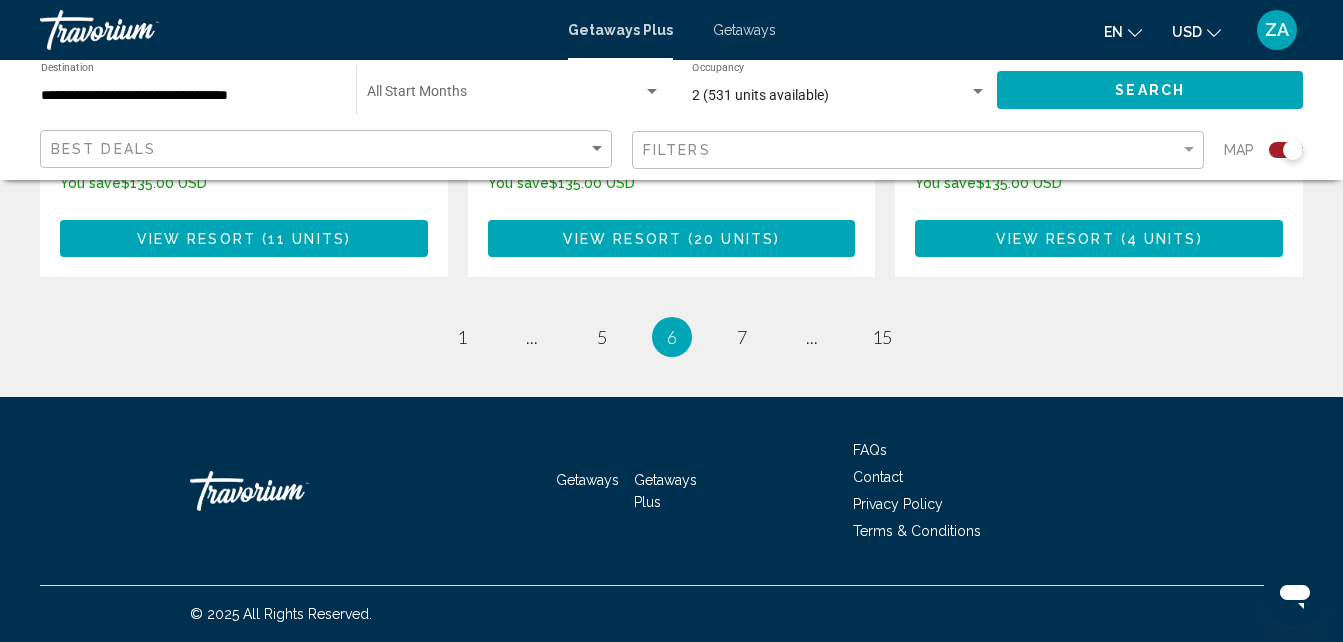click on "Getaways" at bounding box center (744, 30) 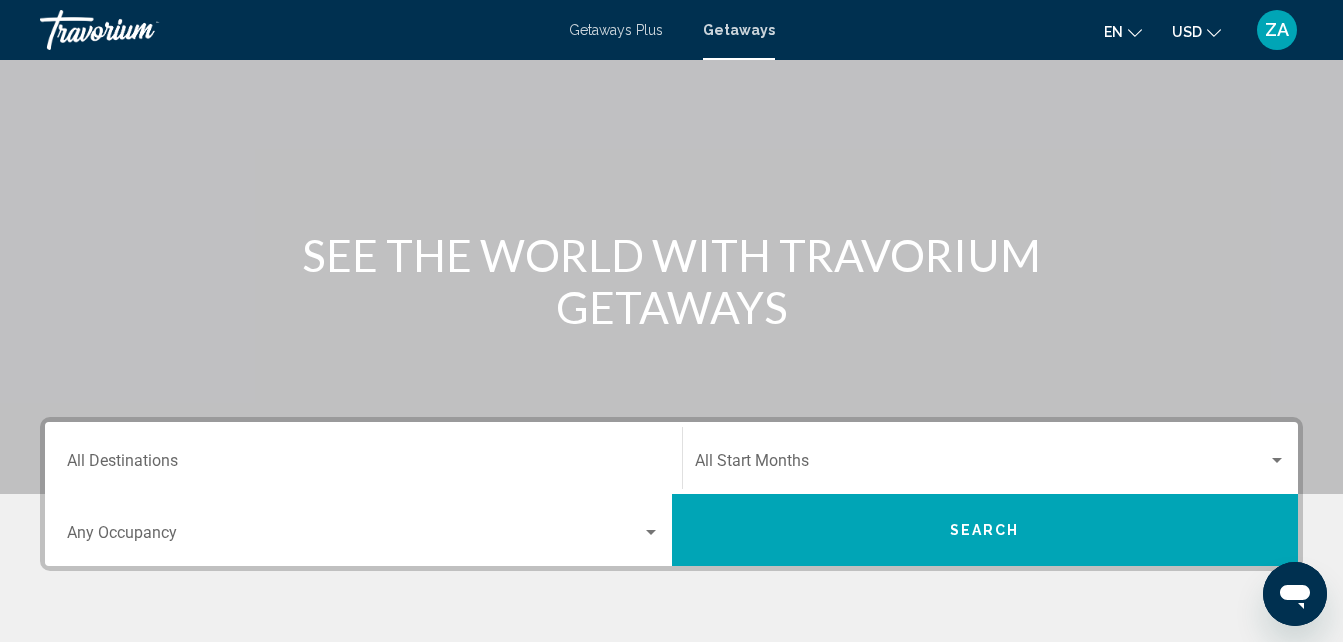 scroll, scrollTop: 300, scrollLeft: 0, axis: vertical 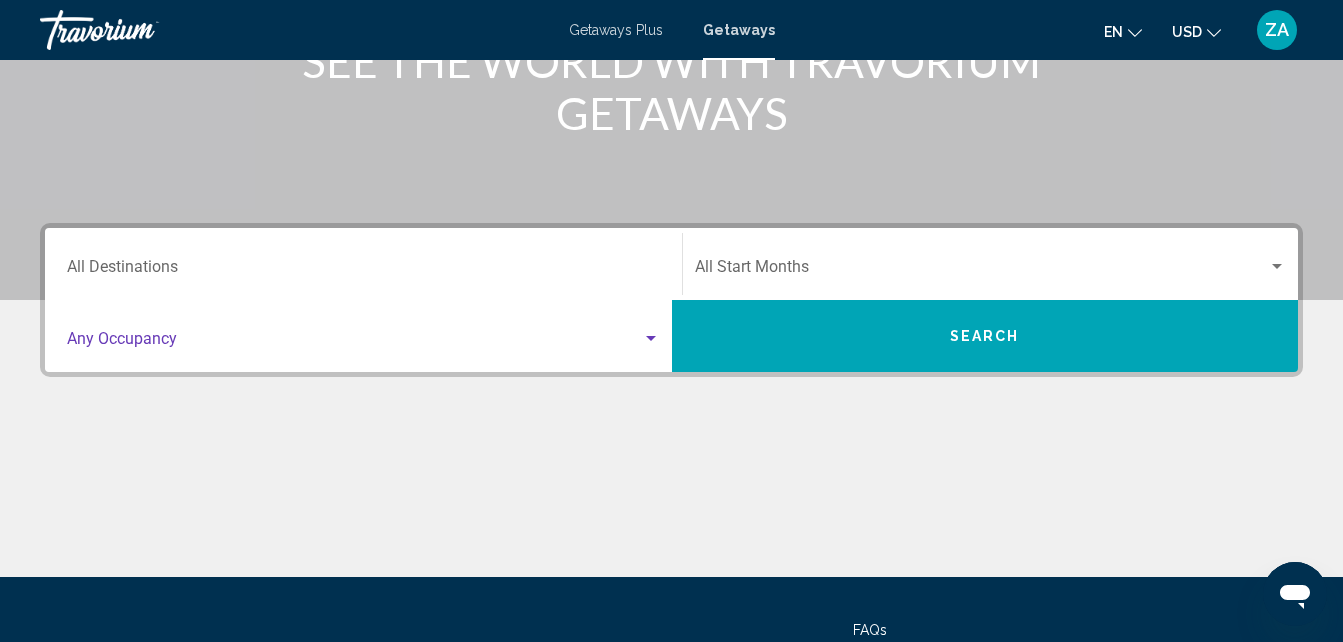 click at bounding box center (354, 343) 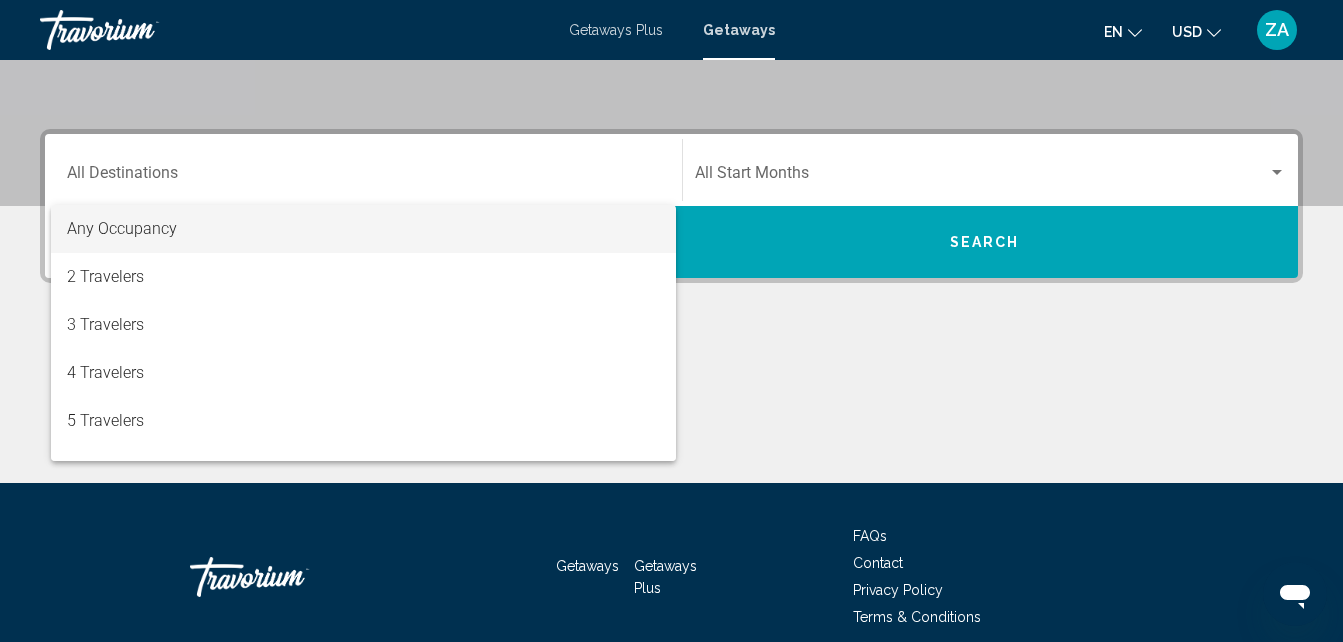 scroll, scrollTop: 458, scrollLeft: 0, axis: vertical 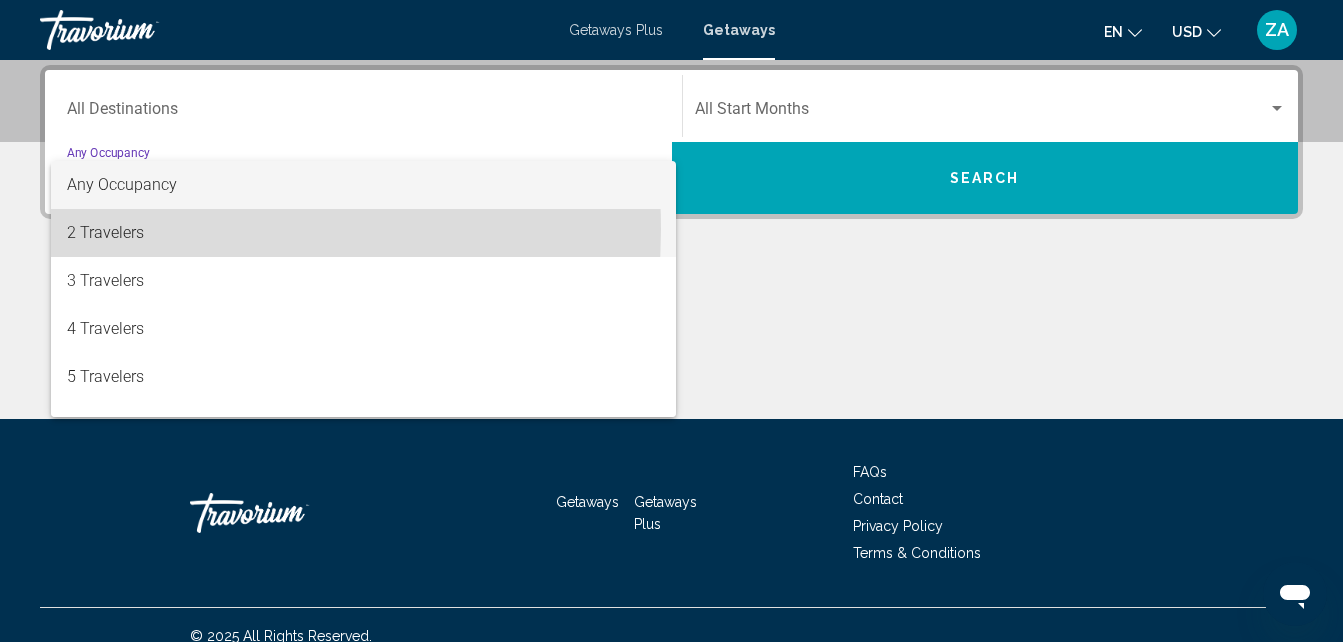 click on "2 Travelers" at bounding box center [363, 233] 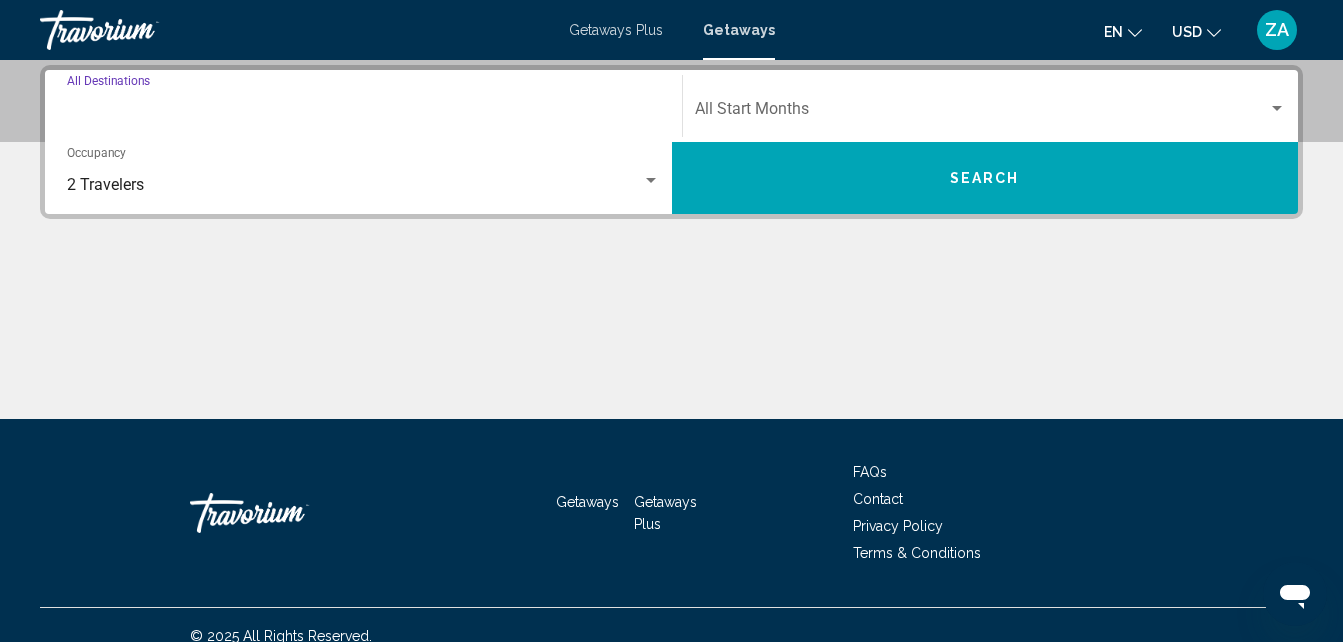 click on "Destination All Destinations" at bounding box center (363, 113) 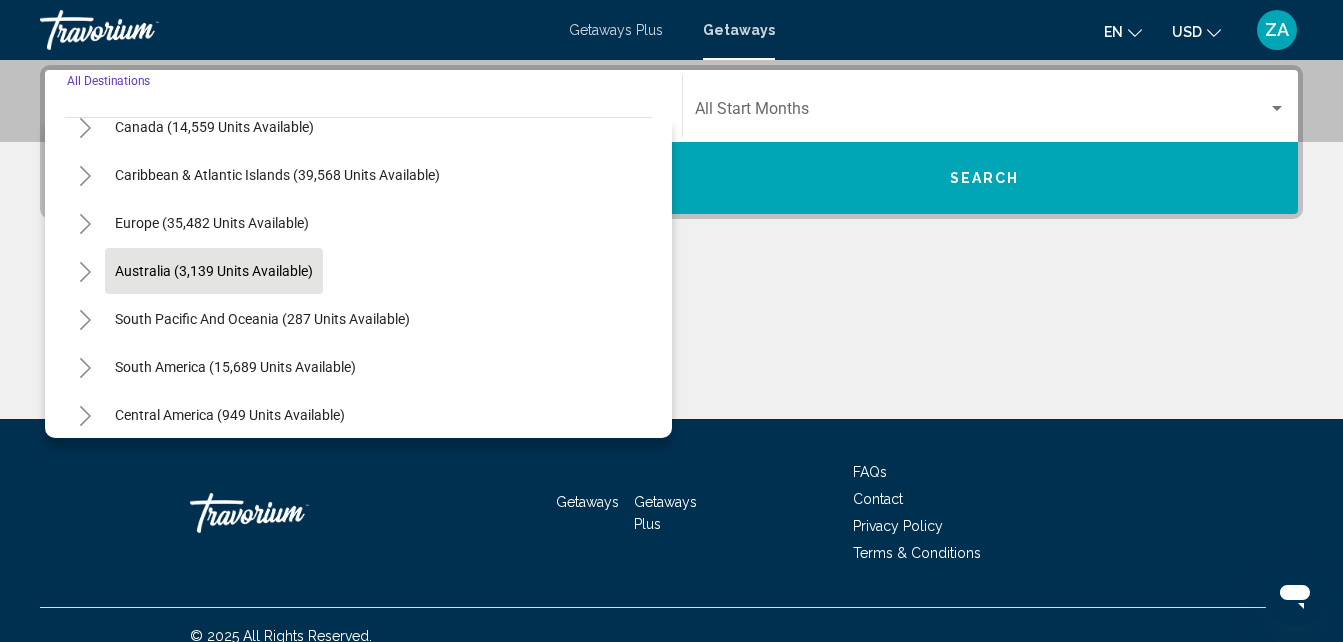 scroll, scrollTop: 200, scrollLeft: 0, axis: vertical 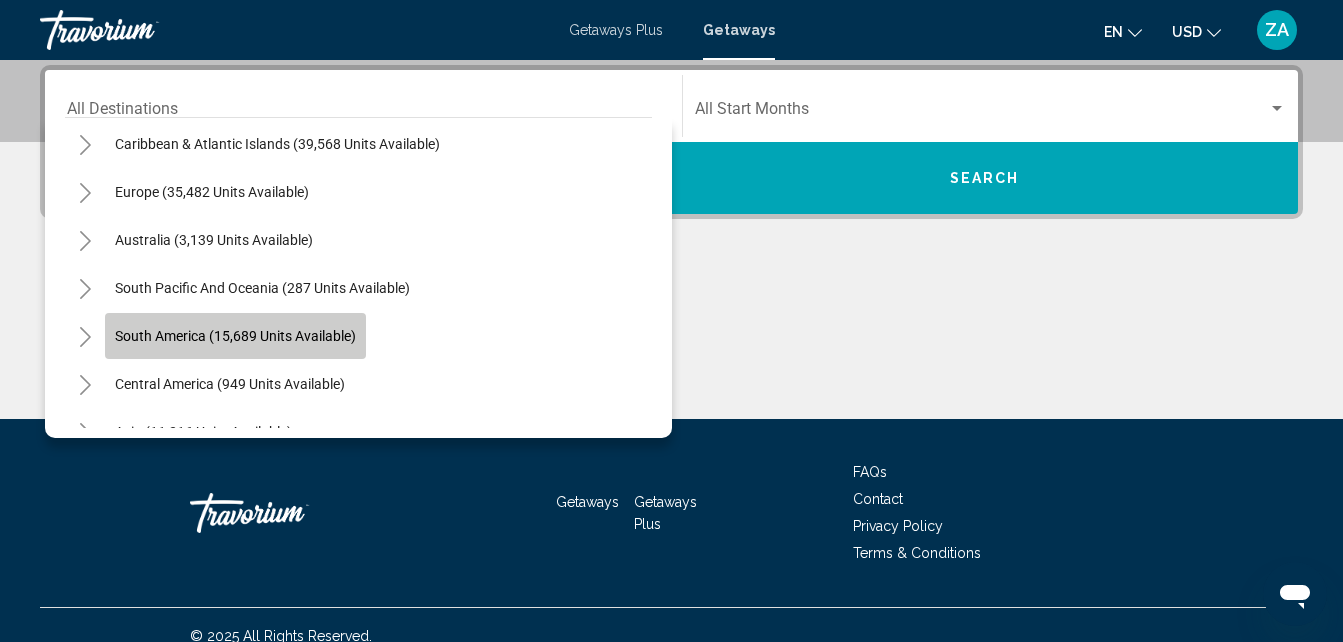 click on "South America (15,689 units available)" 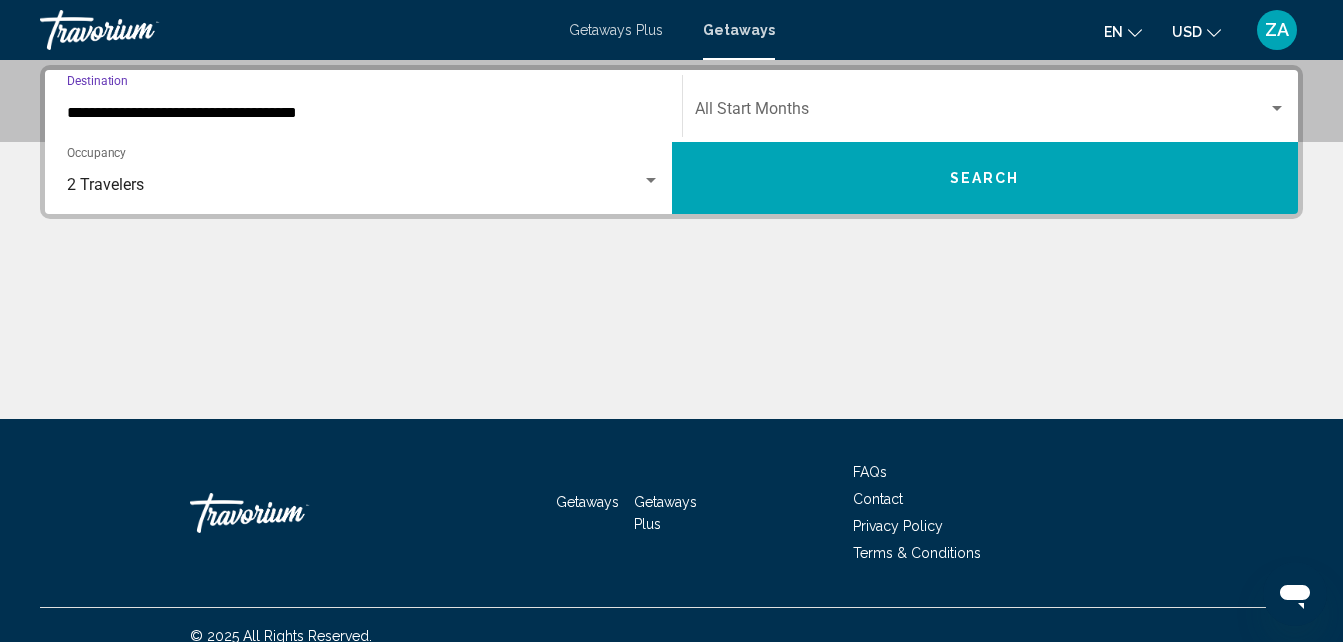 click at bounding box center (982, 113) 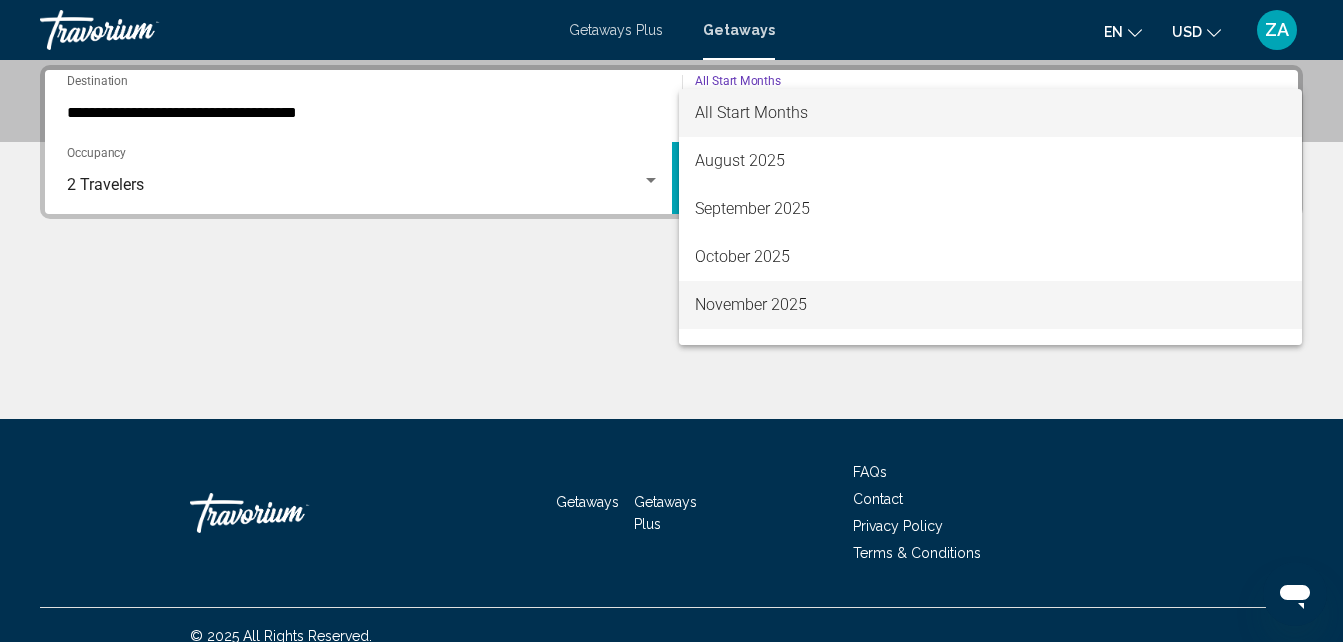 click on "November 2025" at bounding box center (991, 305) 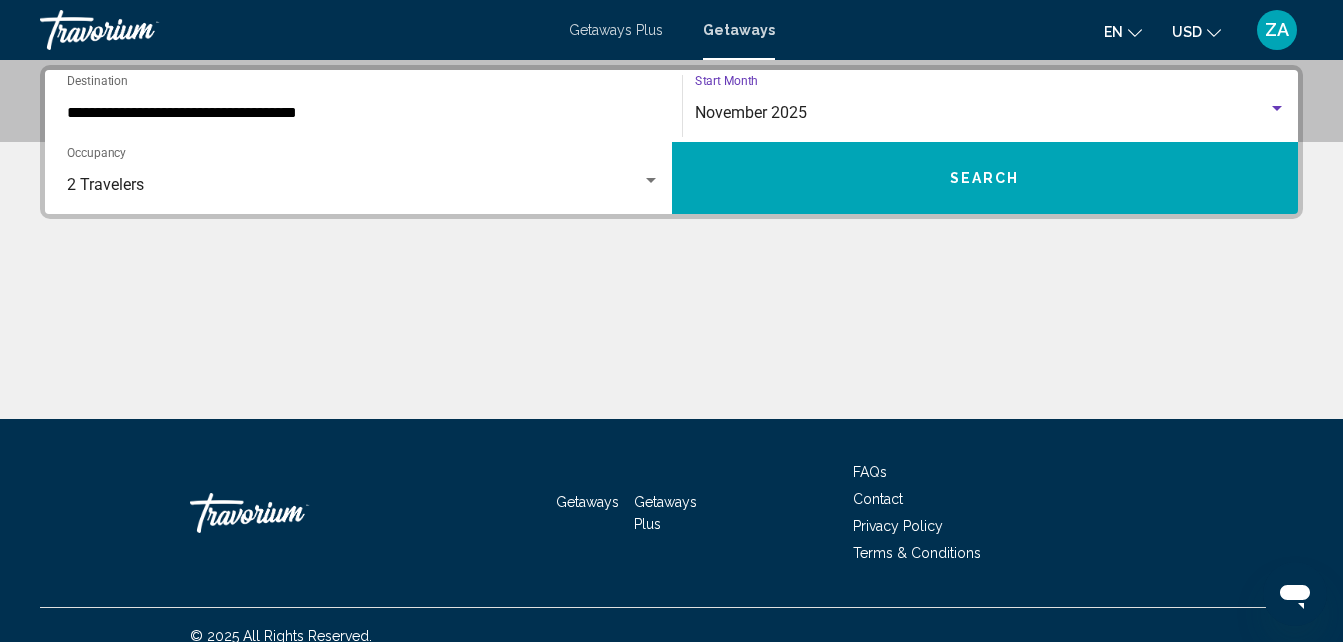 click on "Search" at bounding box center [985, 179] 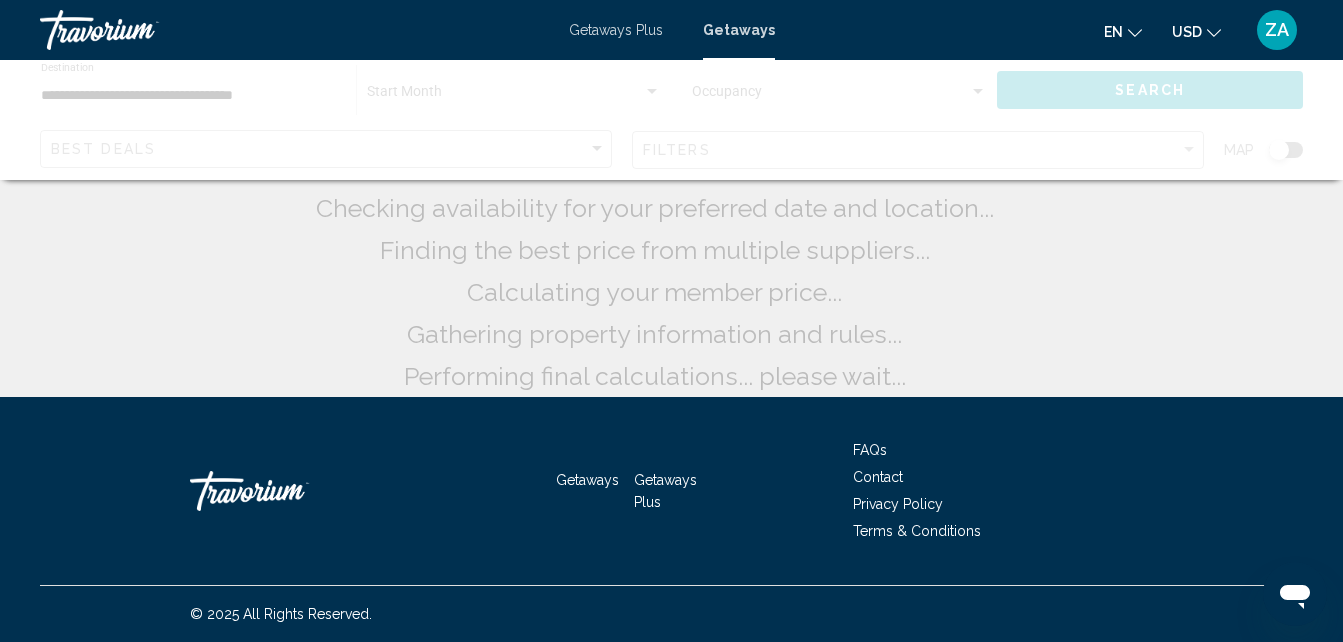 scroll, scrollTop: 0, scrollLeft: 0, axis: both 